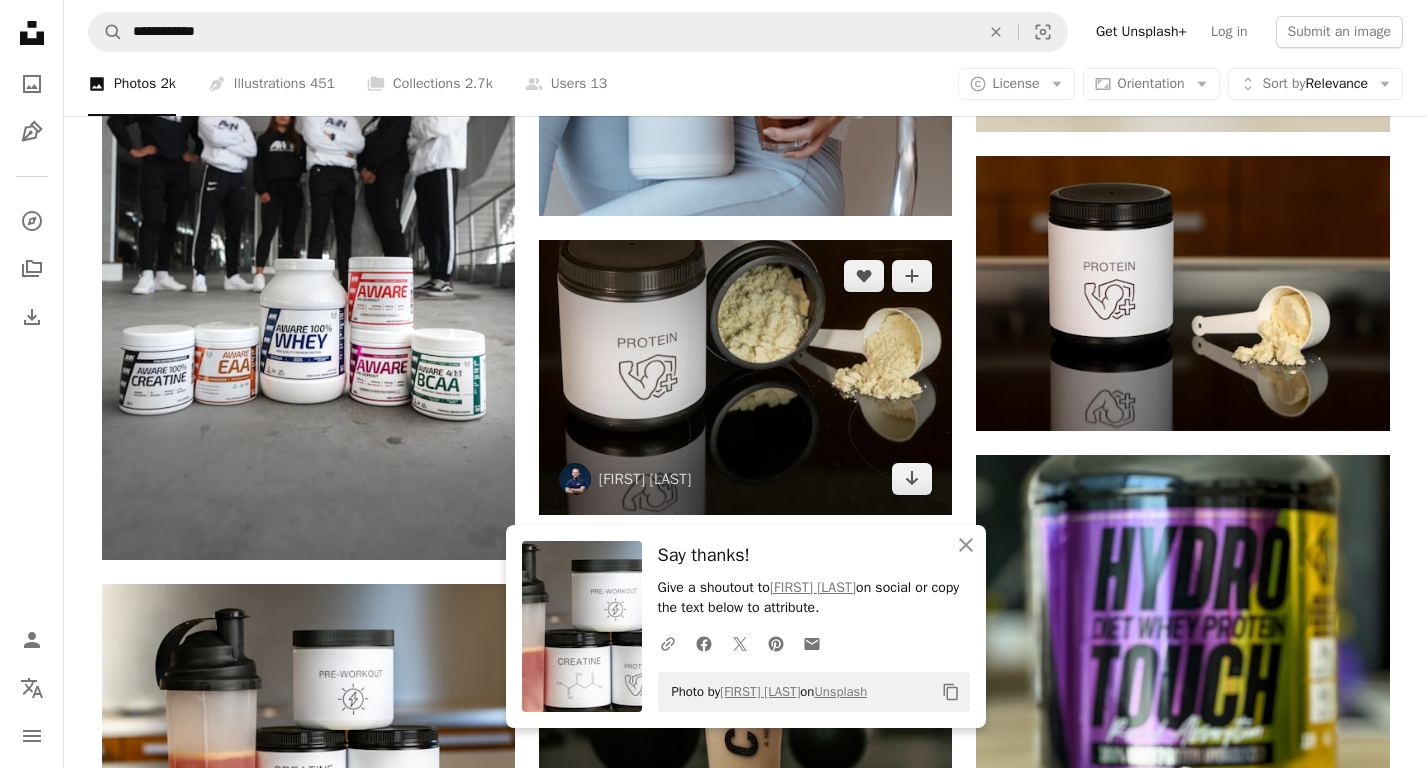 scroll, scrollTop: 1230, scrollLeft: 0, axis: vertical 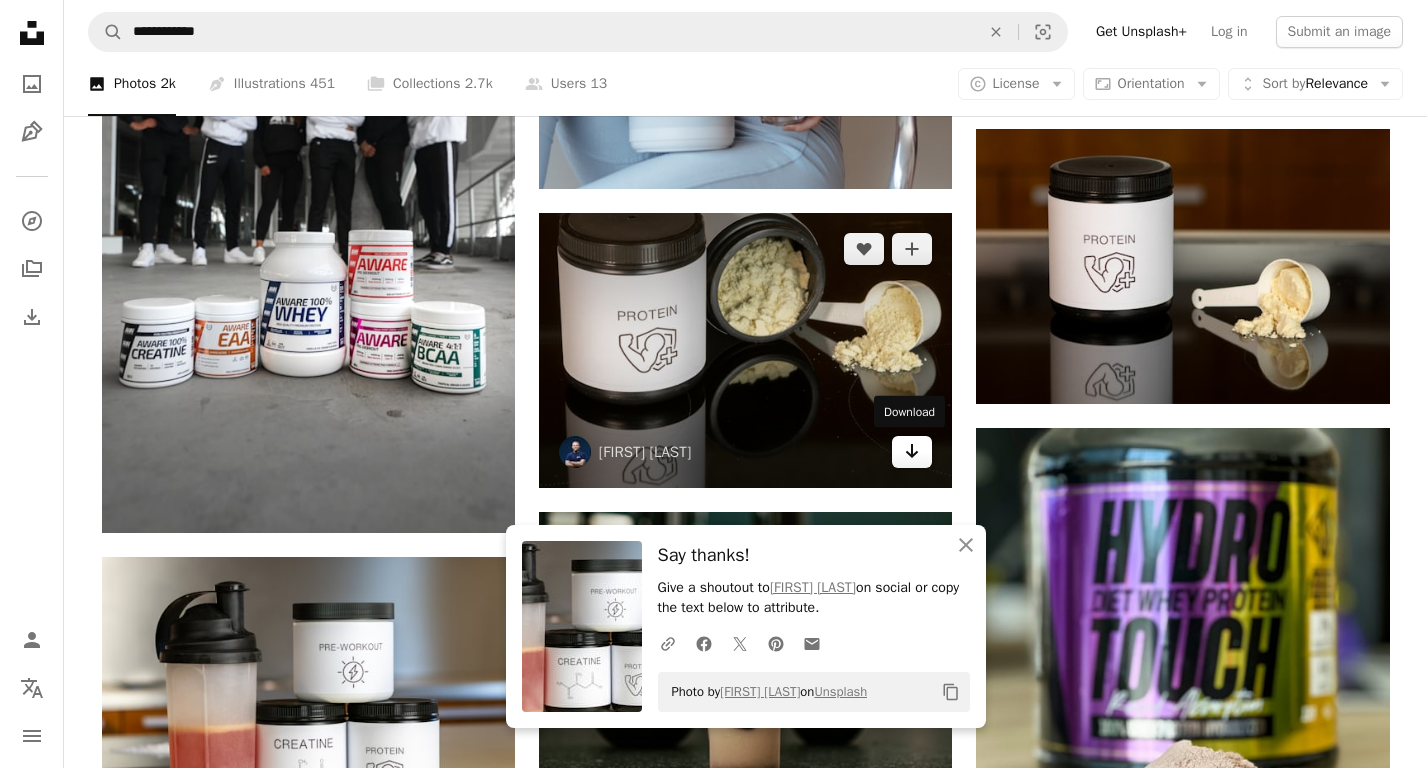 click 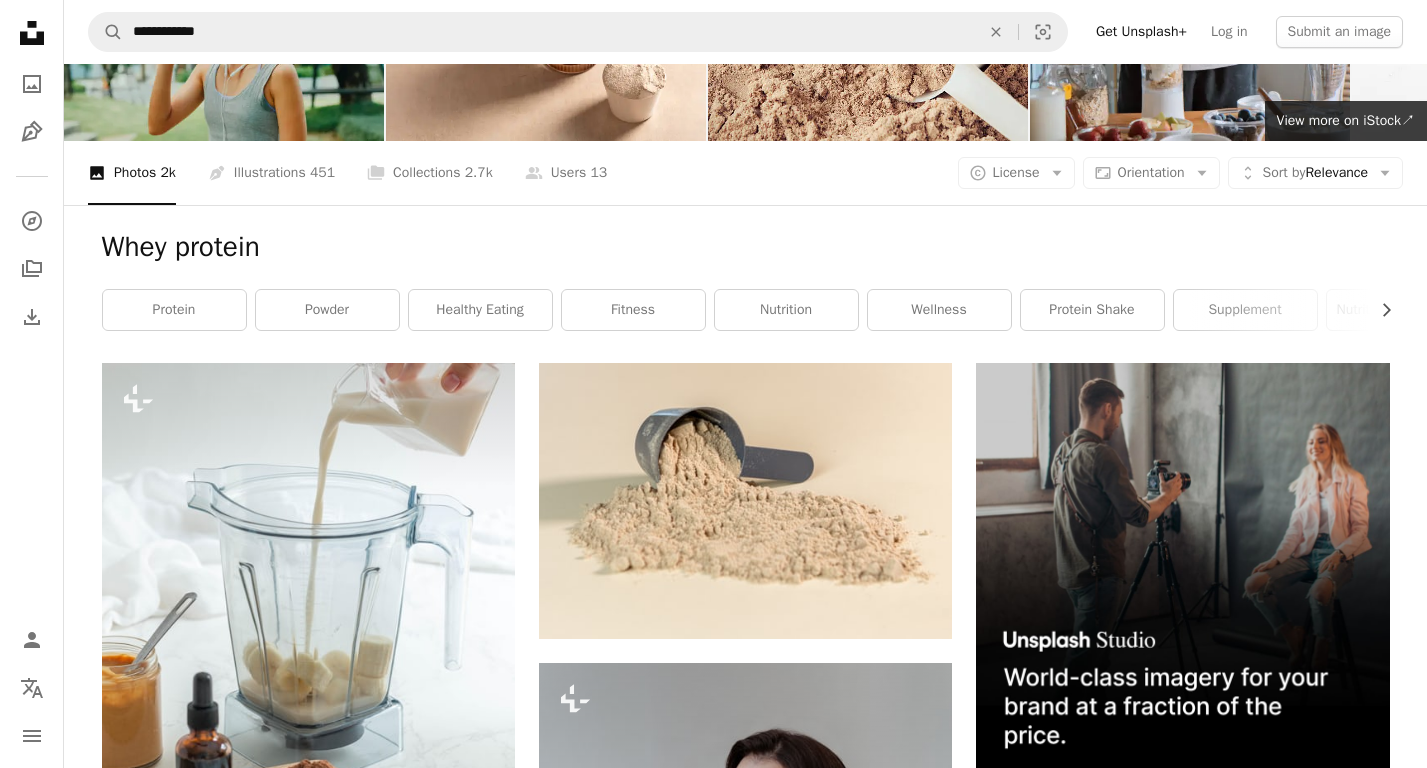 scroll, scrollTop: 132, scrollLeft: 0, axis: vertical 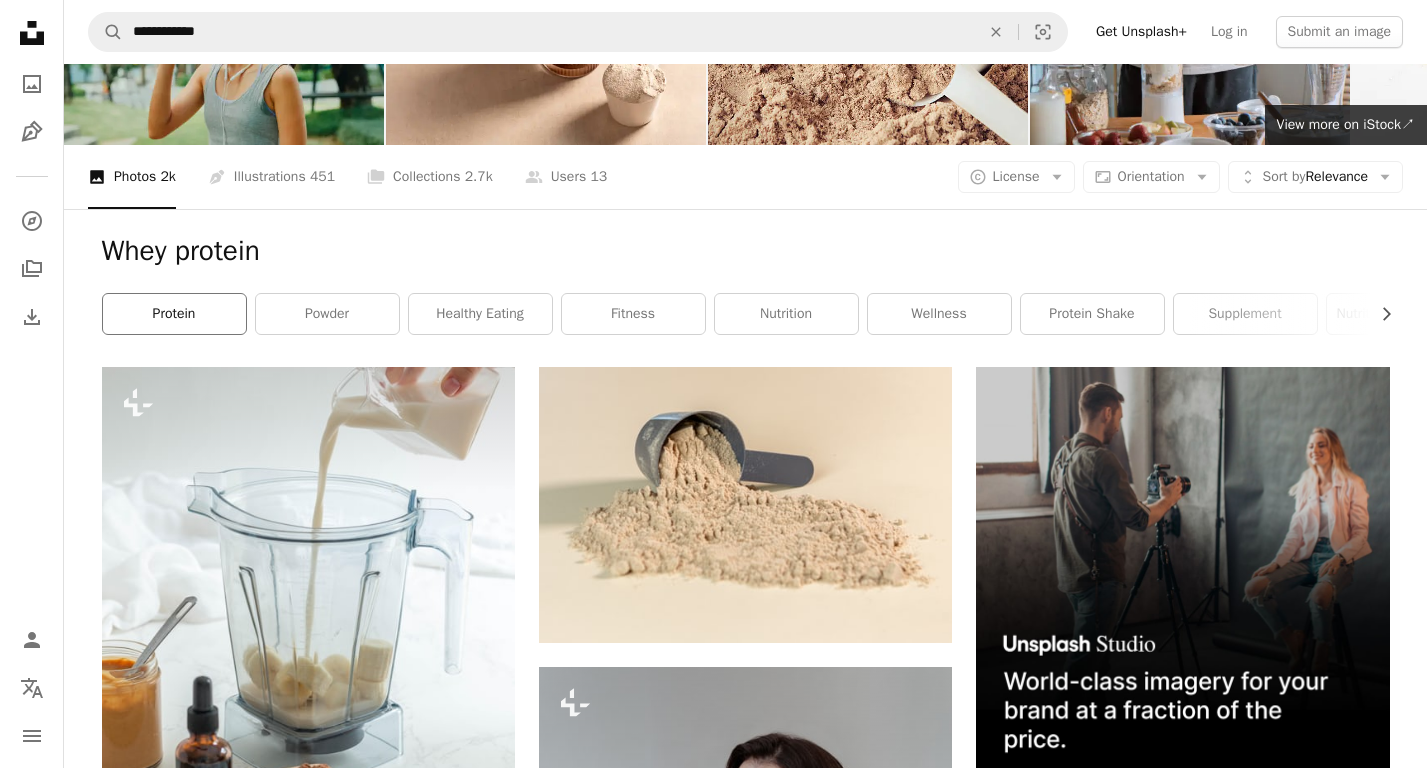 click on "protein" at bounding box center [174, 314] 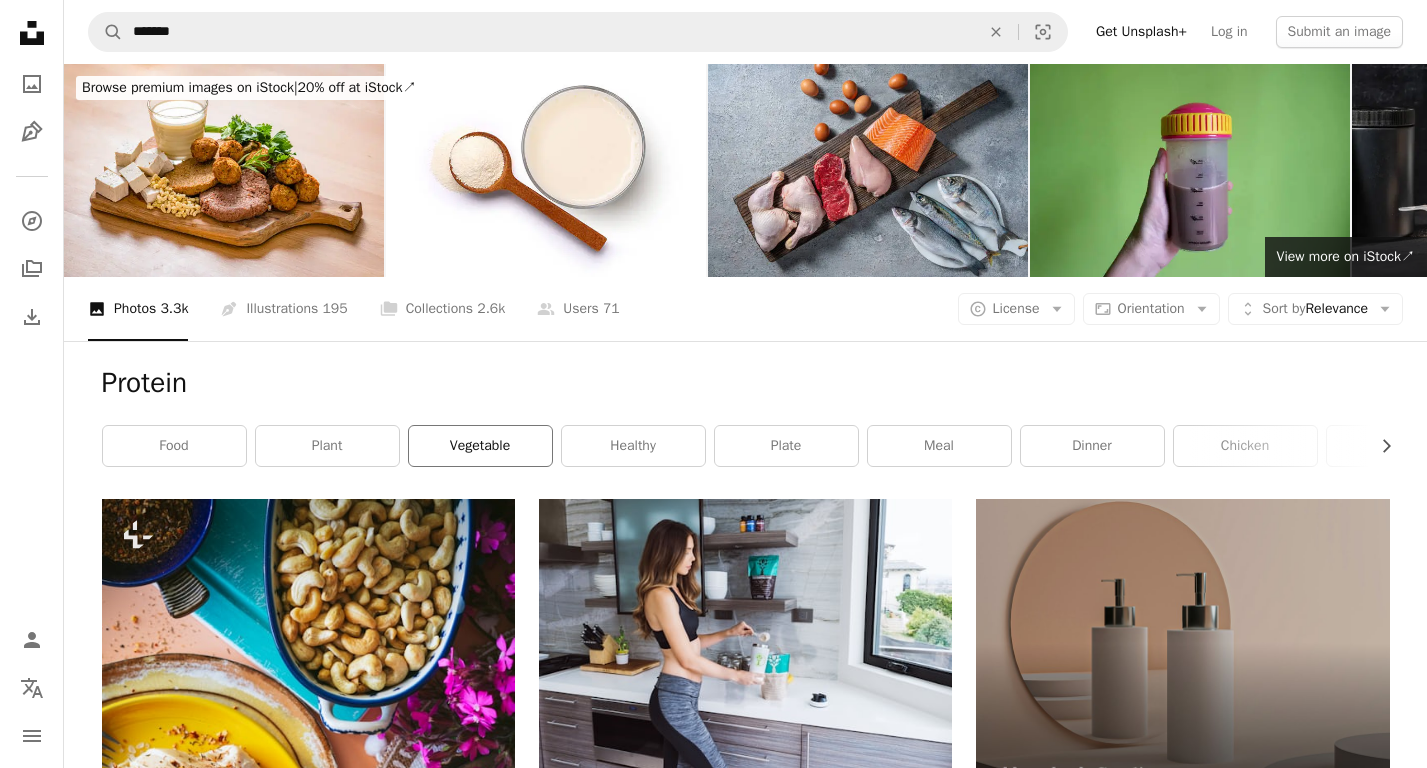 scroll, scrollTop: 0, scrollLeft: 0, axis: both 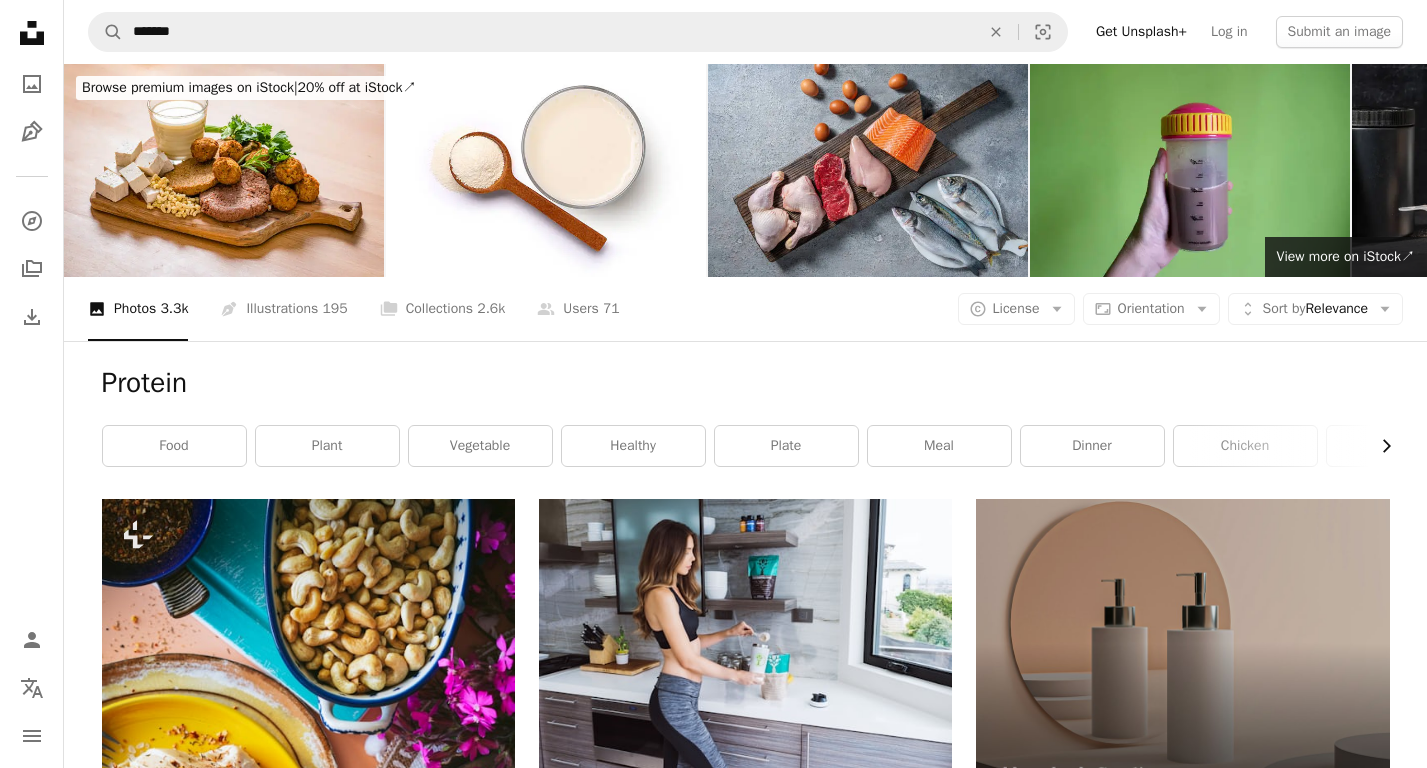 click 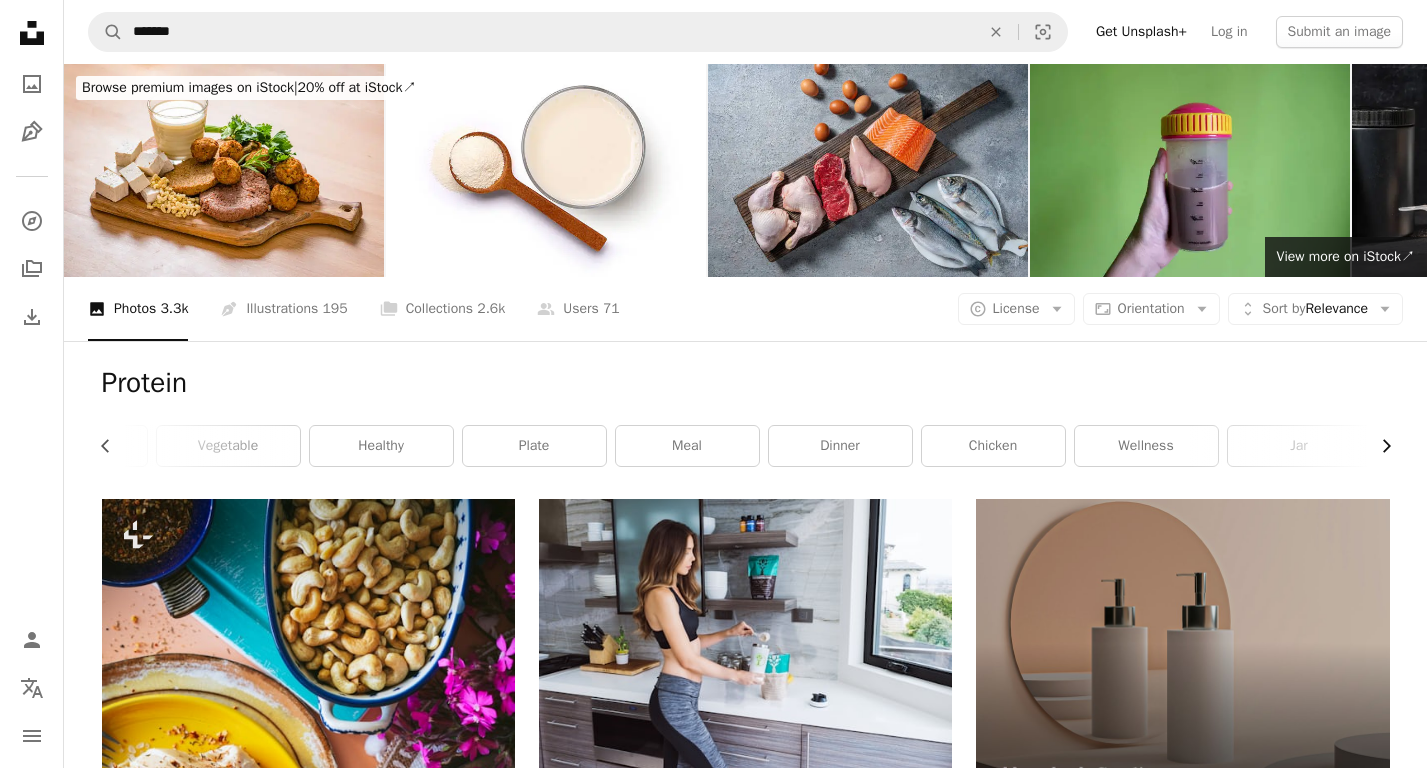 scroll, scrollTop: 0, scrollLeft: 300, axis: horizontal 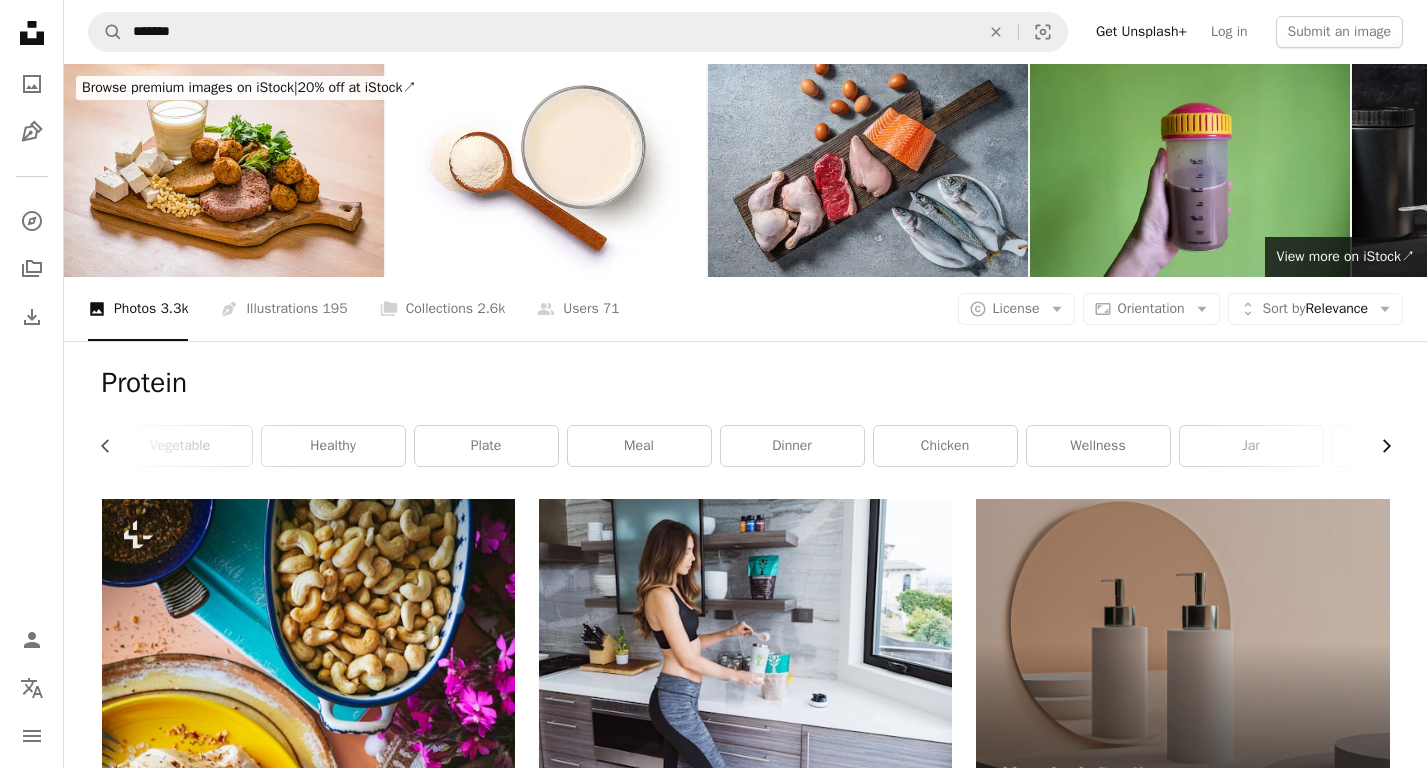 click 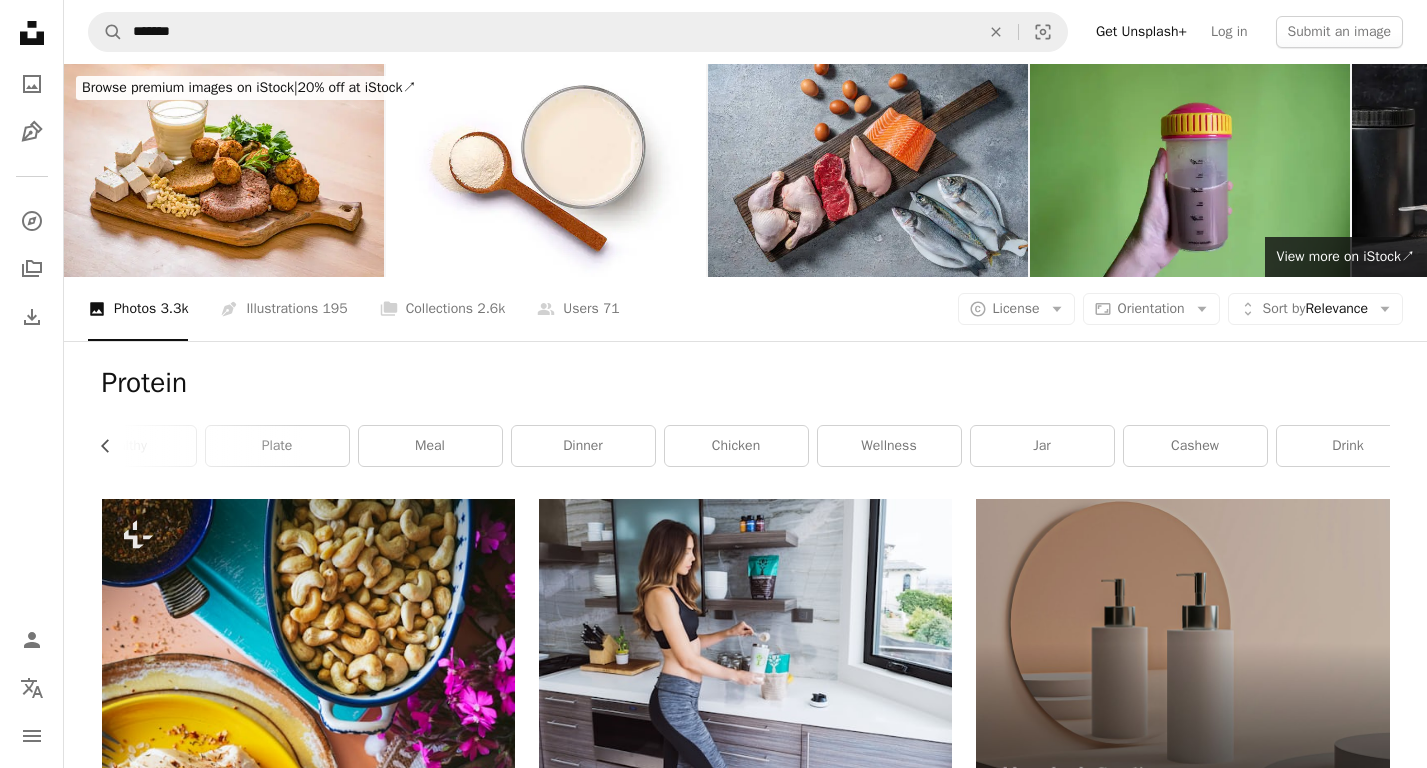 scroll, scrollTop: 0, scrollLeft: 540, axis: horizontal 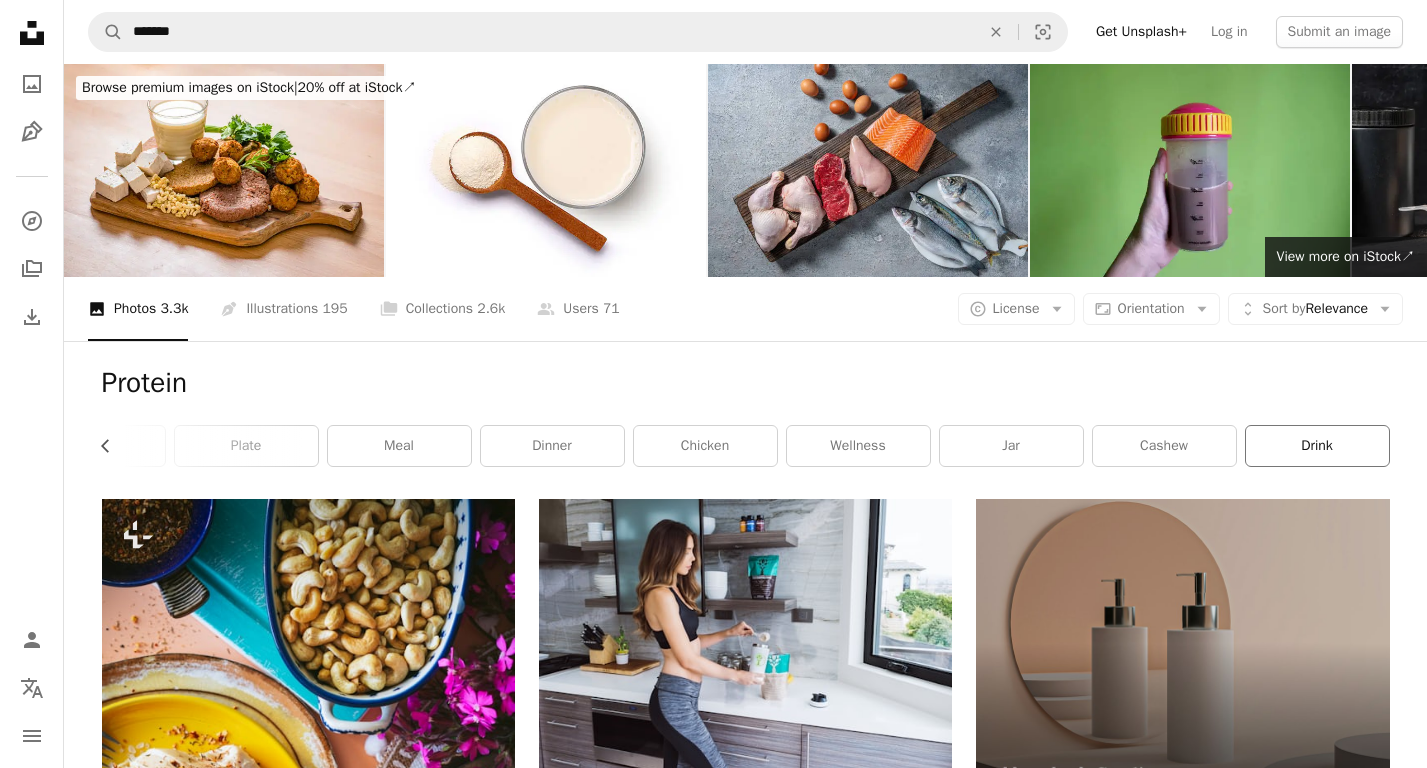 click on "drink" at bounding box center (1317, 446) 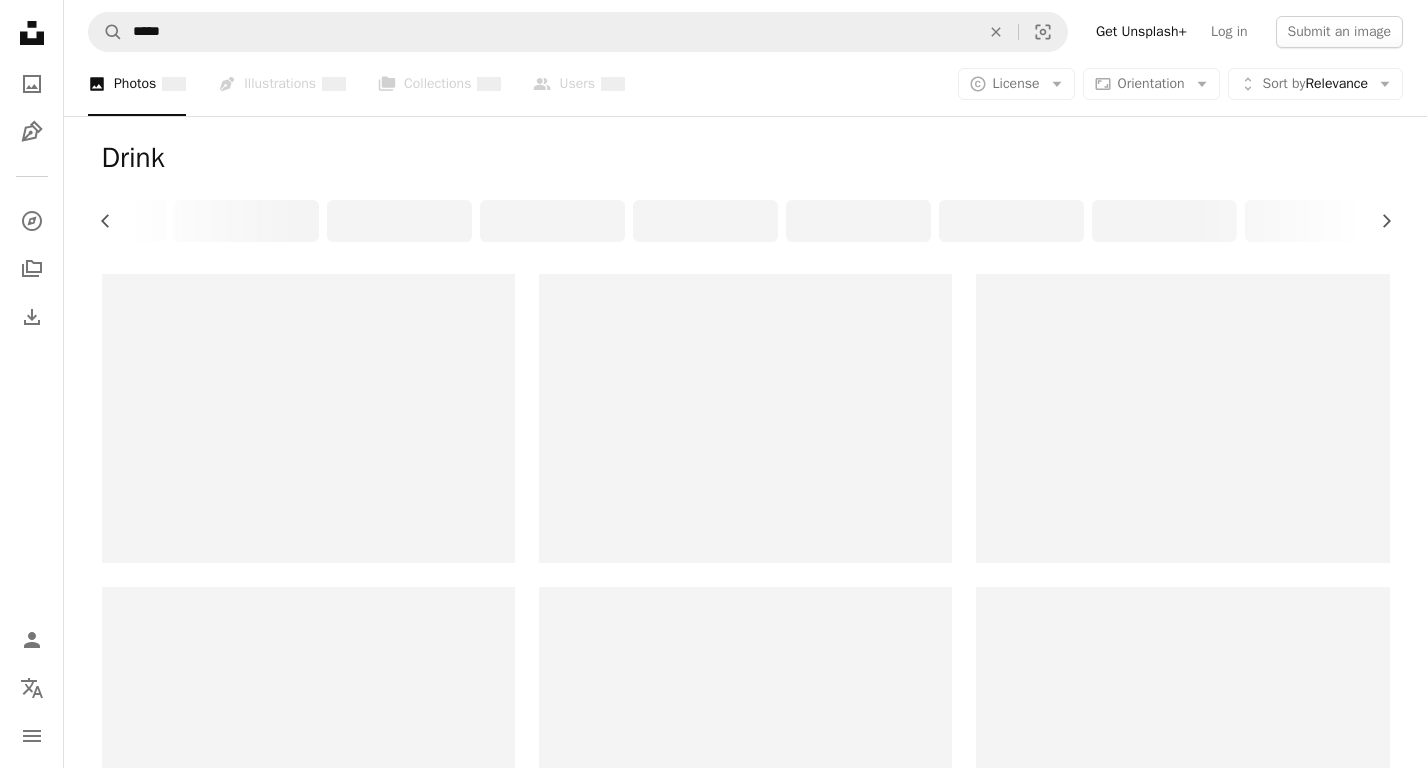 scroll, scrollTop: 0, scrollLeft: 81, axis: horizontal 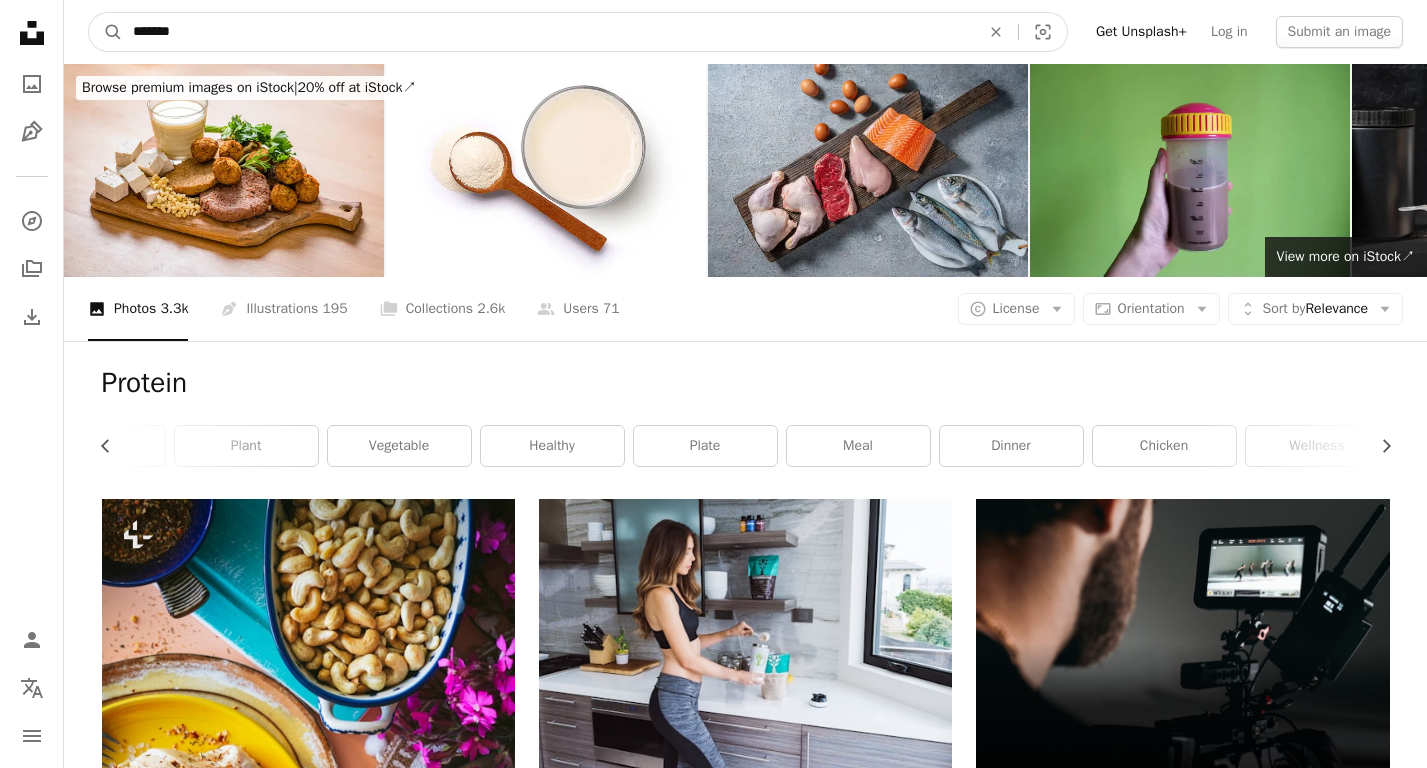 click on "*******" at bounding box center (548, 32) 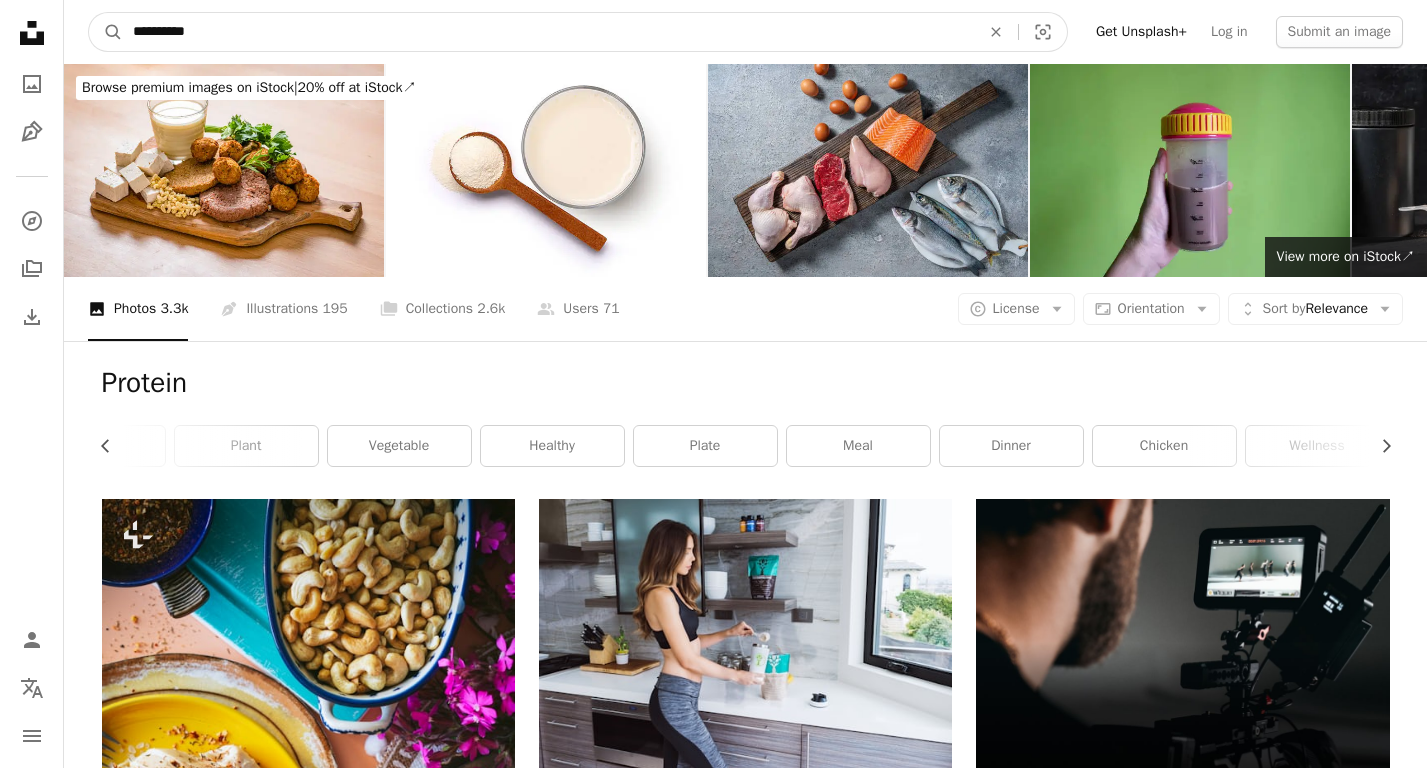 type on "**********" 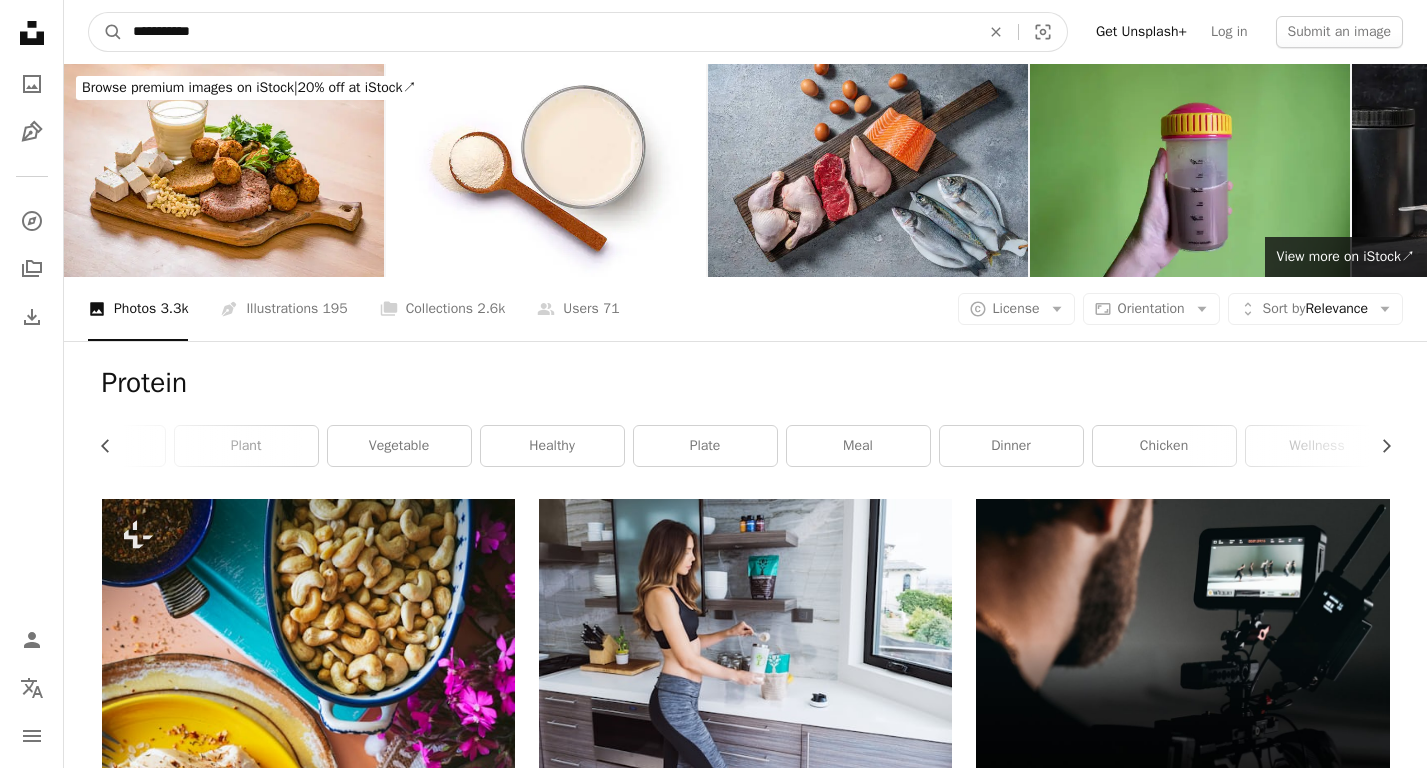 click on "A magnifying glass" at bounding box center (106, 32) 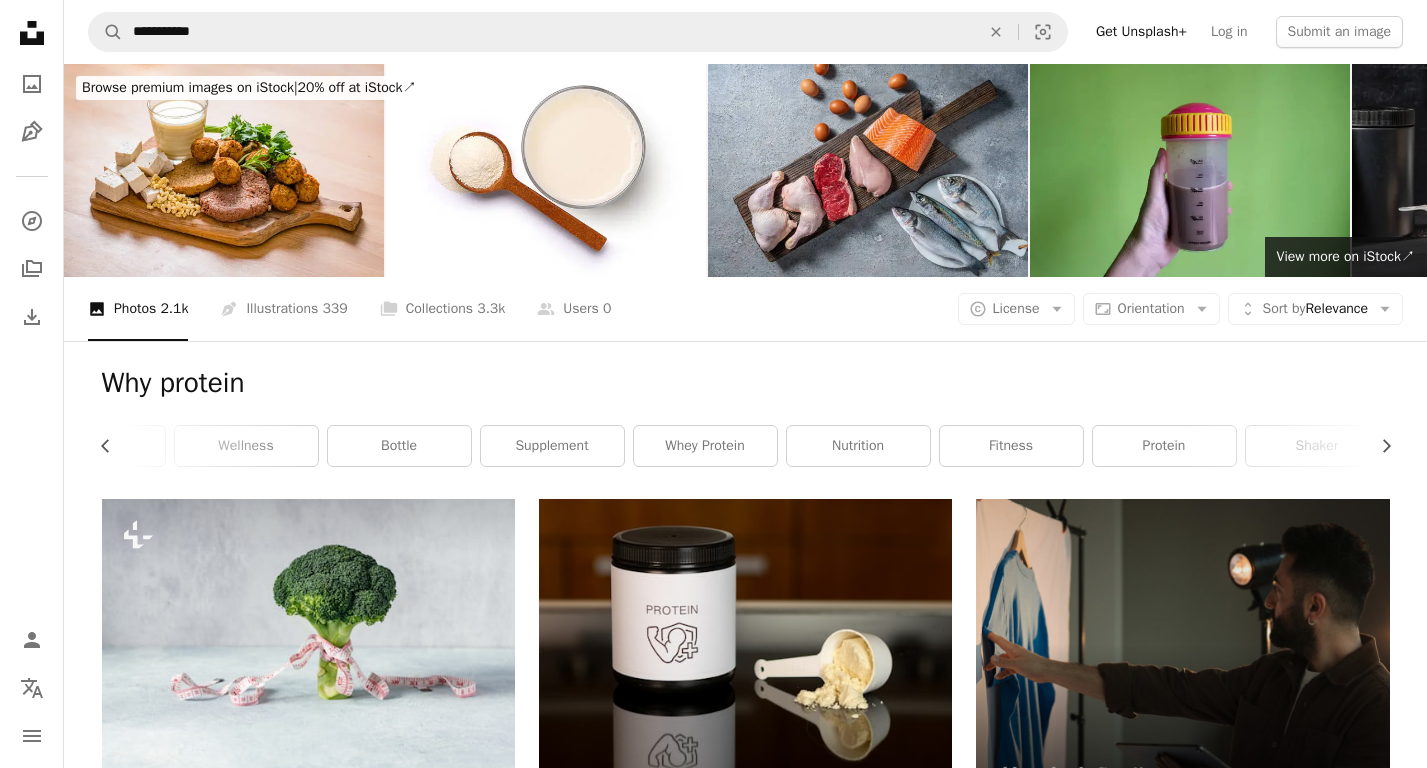 scroll, scrollTop: 0, scrollLeft: 0, axis: both 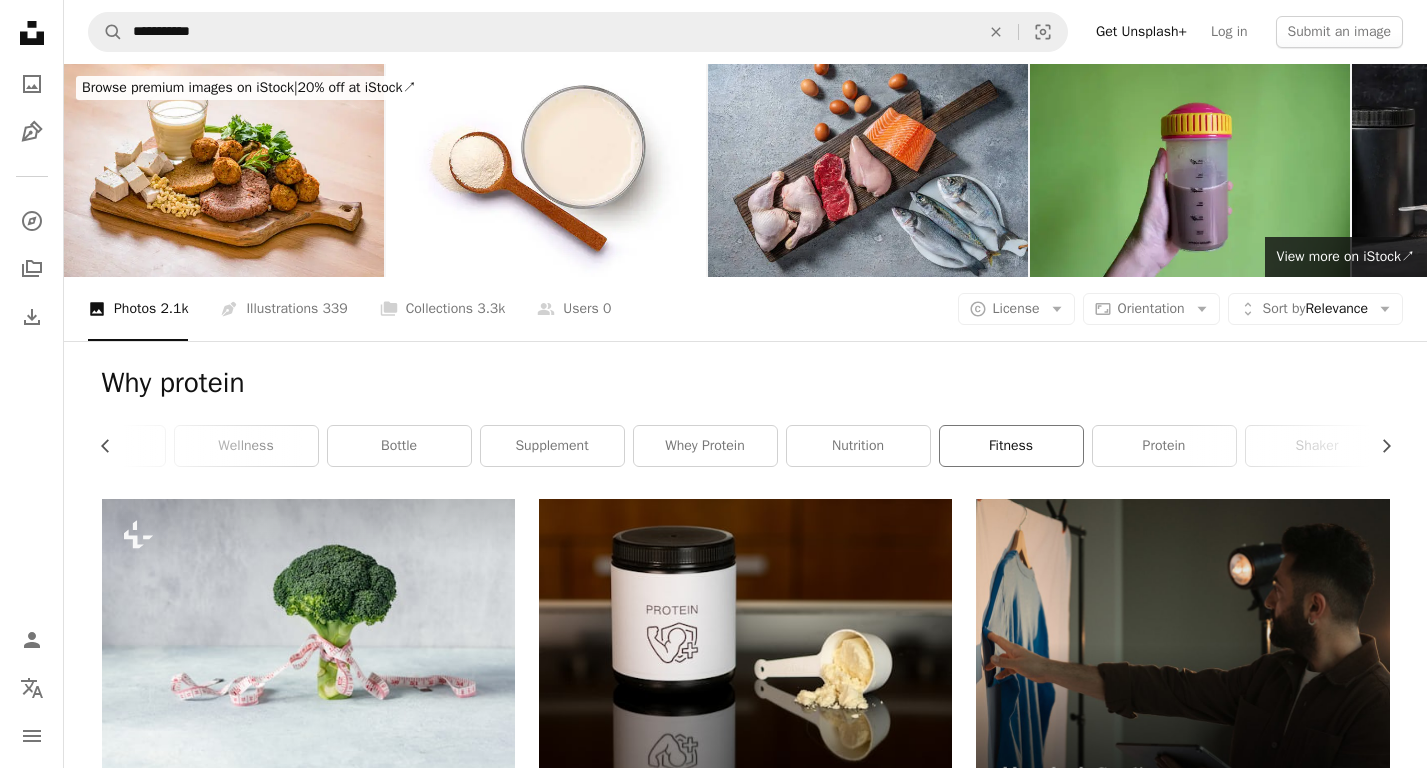 click on "fitness" at bounding box center (1011, 446) 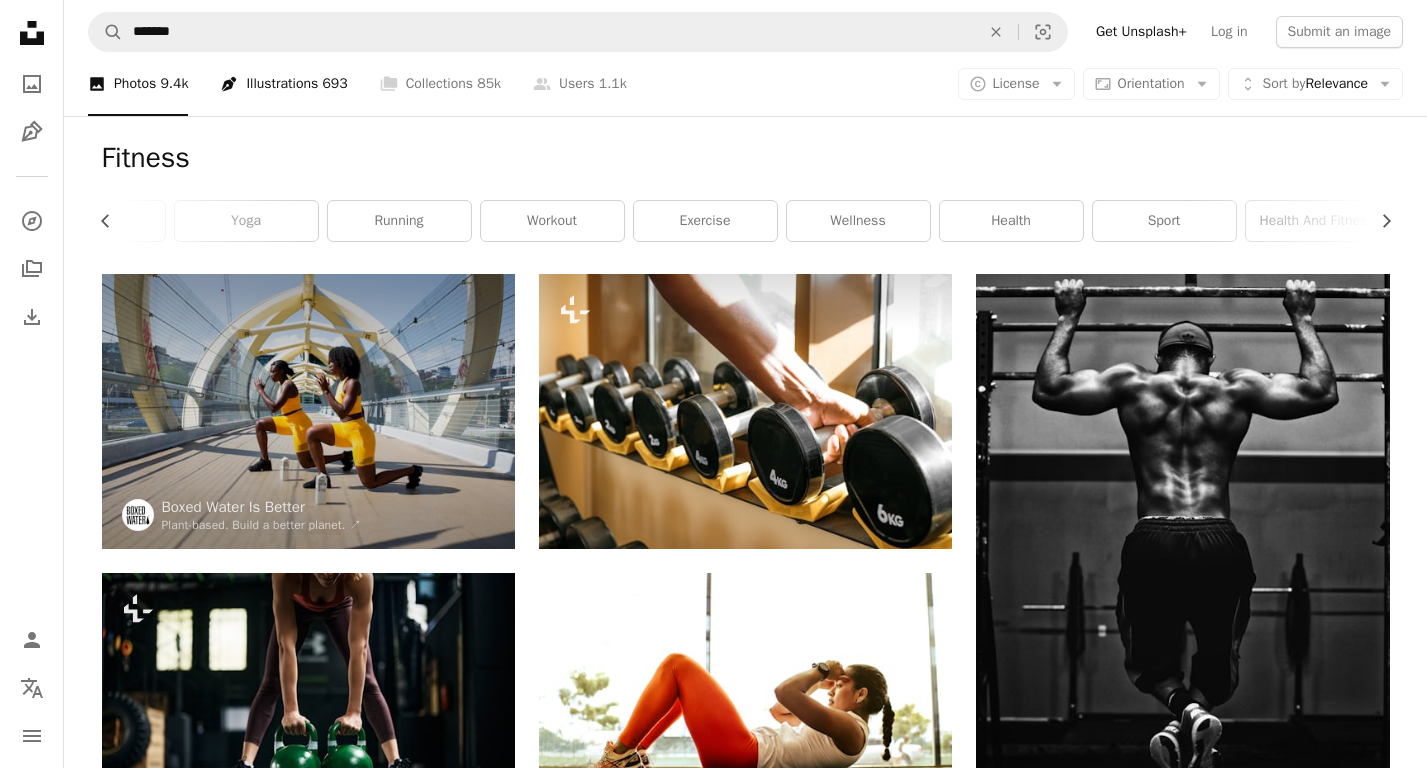 scroll, scrollTop: 0, scrollLeft: 0, axis: both 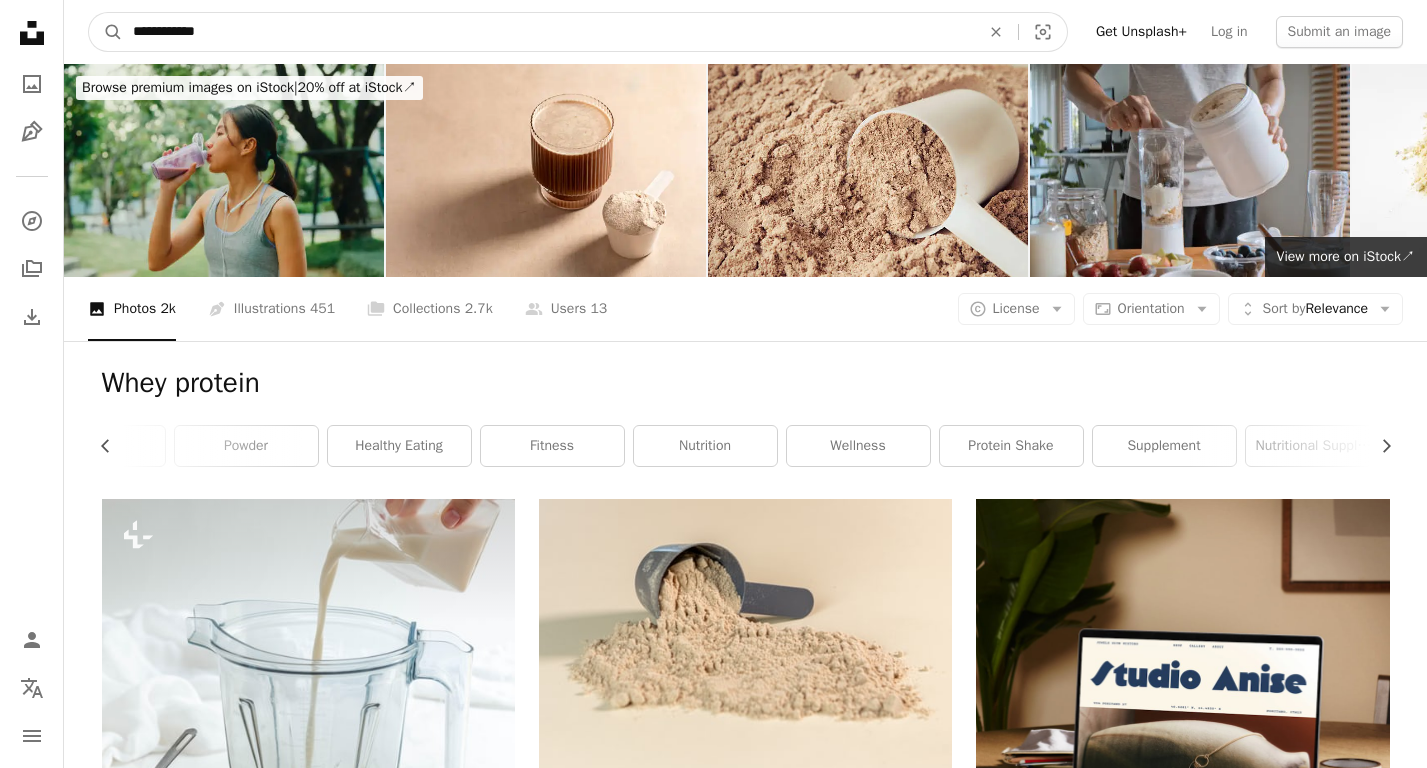 click on "**********" at bounding box center [548, 32] 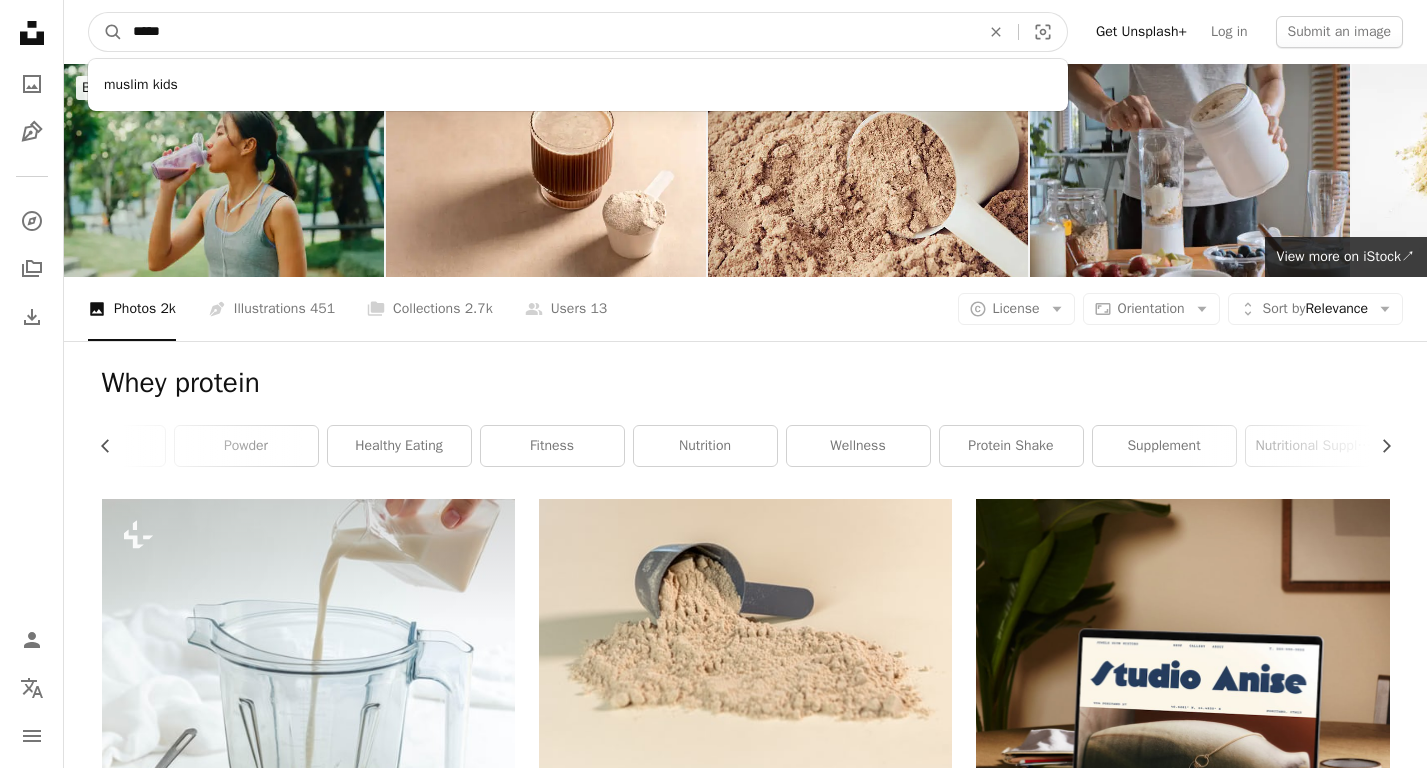 type on "******" 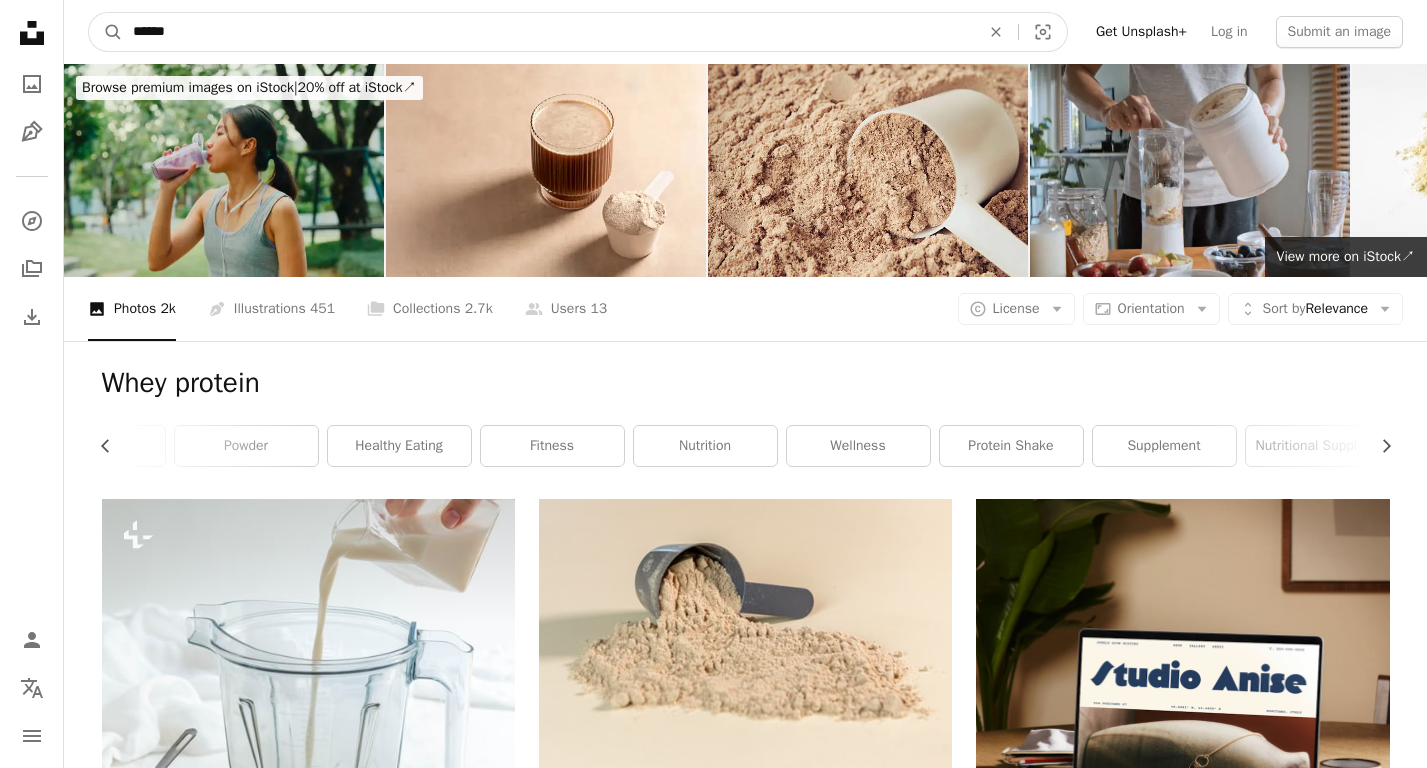 click on "A magnifying glass" at bounding box center (106, 32) 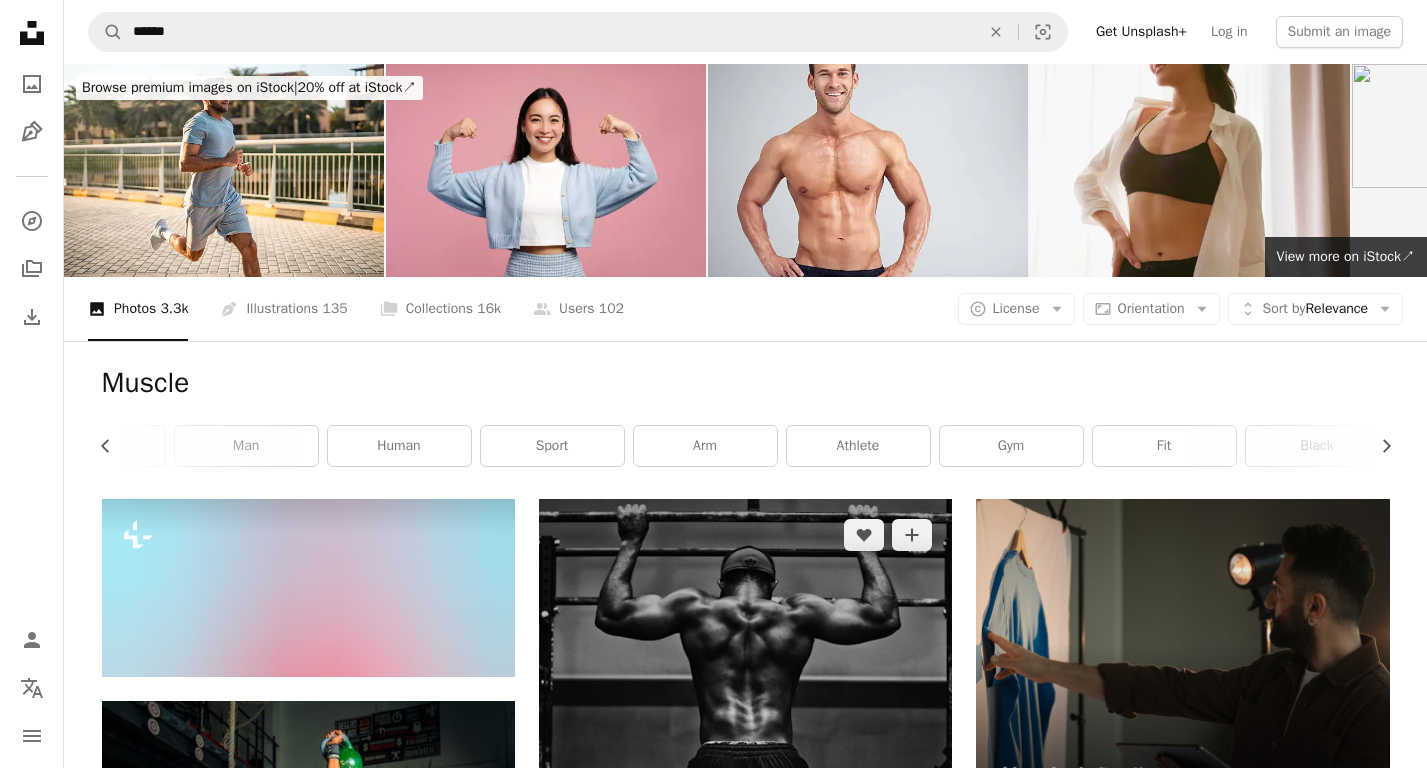 scroll, scrollTop: 0, scrollLeft: 0, axis: both 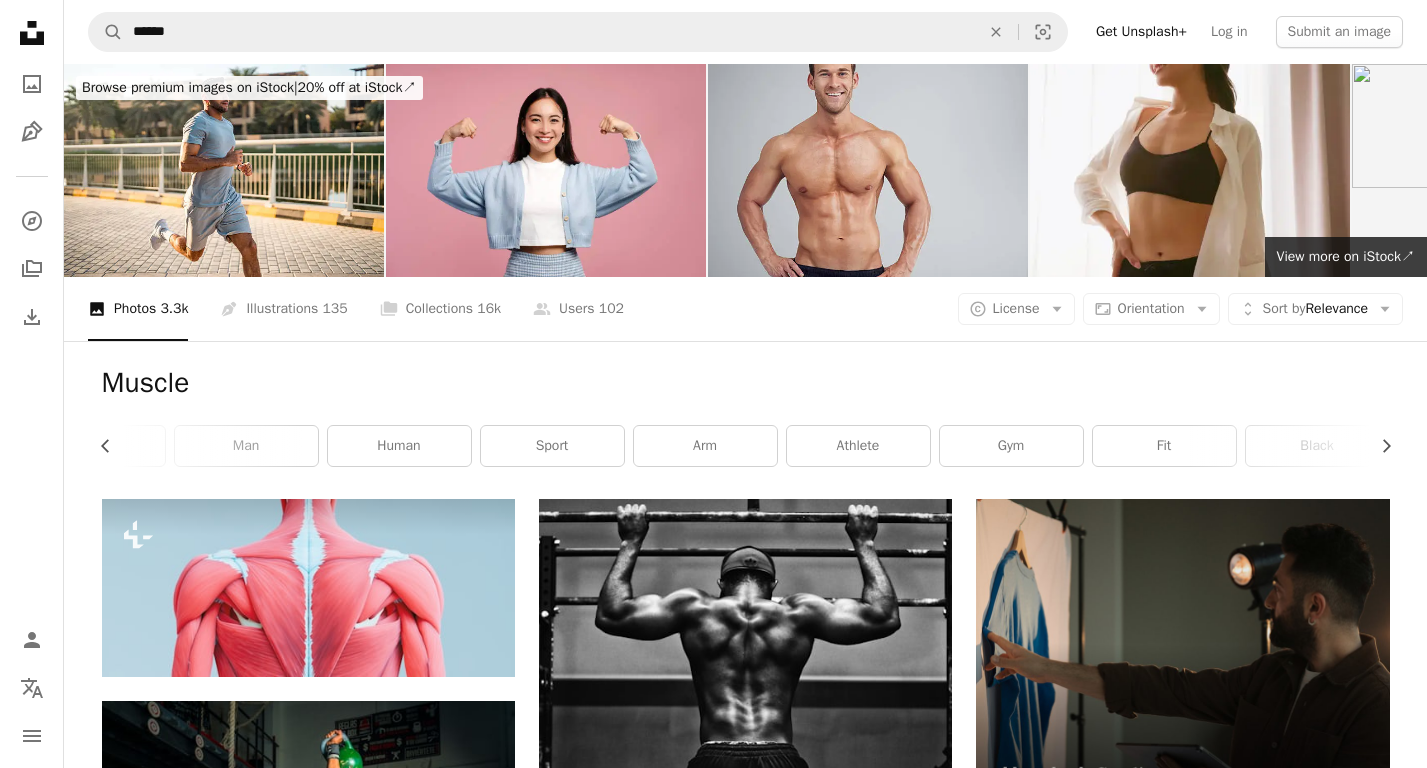 click at bounding box center [868, 170] 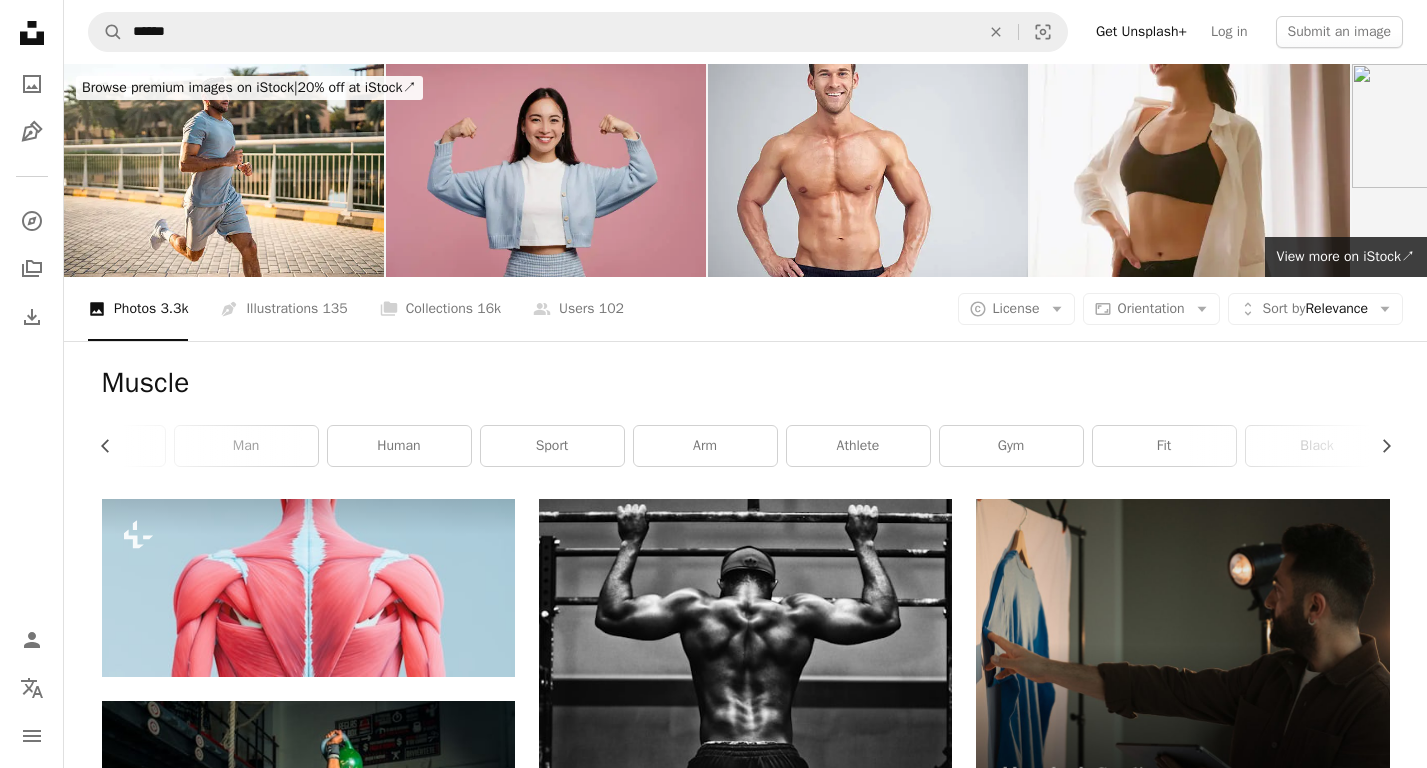 scroll, scrollTop: 0, scrollLeft: 0, axis: both 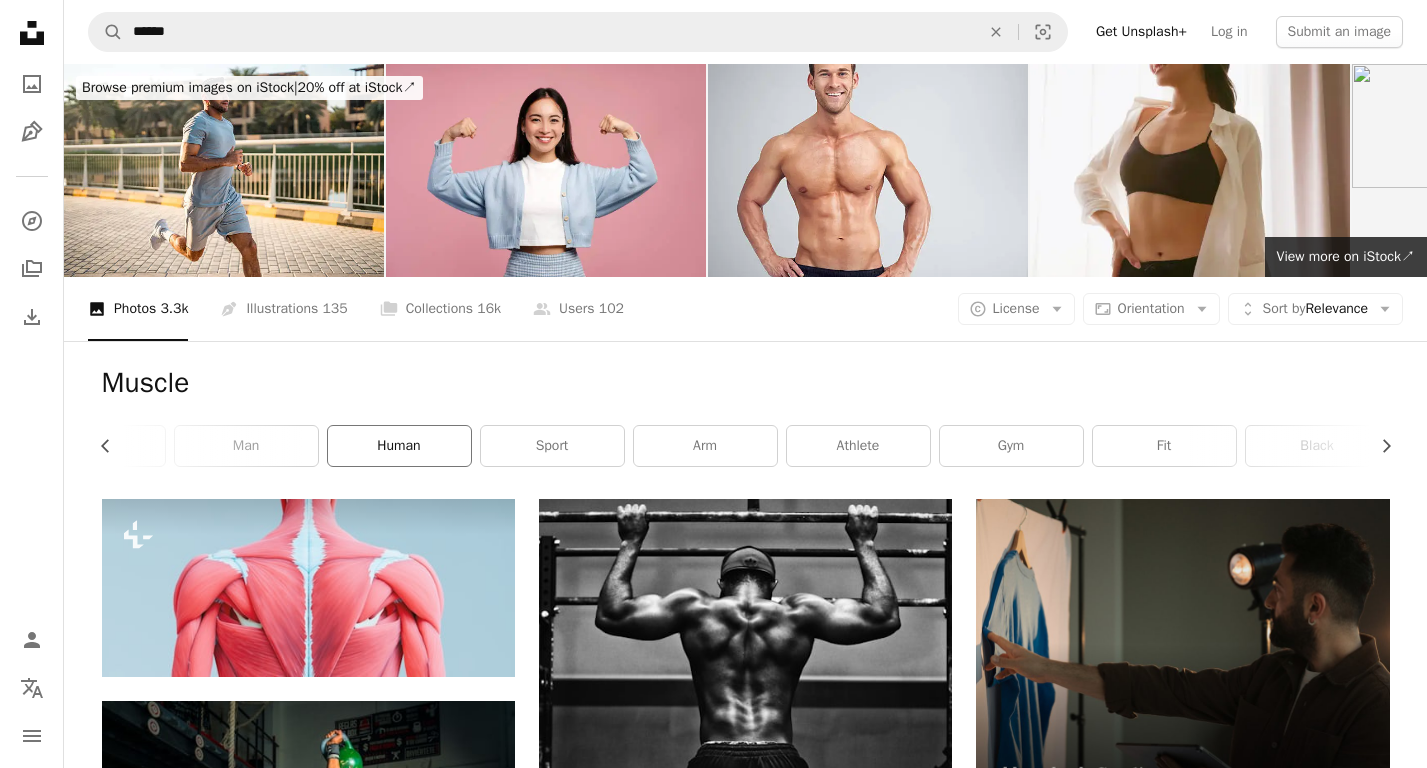 click on "human" at bounding box center (399, 446) 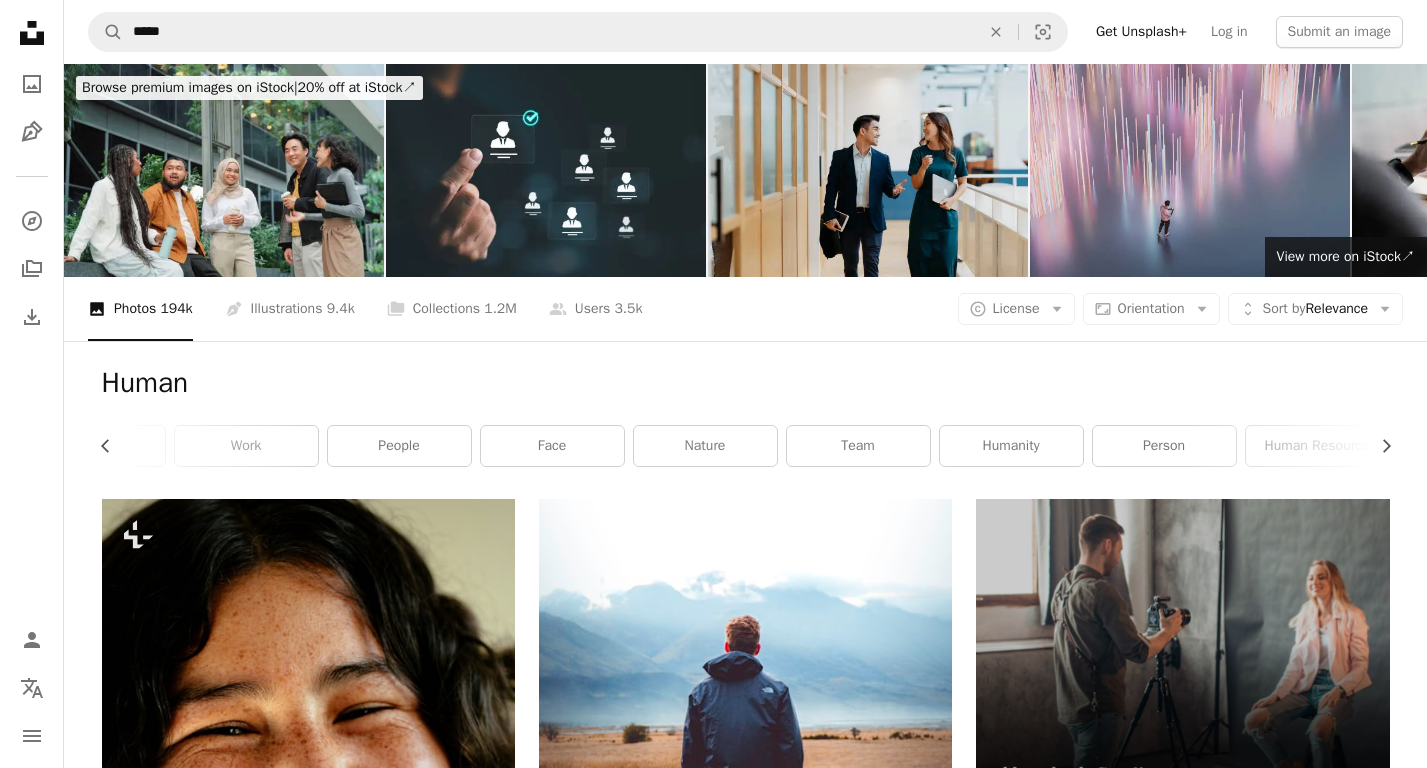 scroll, scrollTop: 0, scrollLeft: 0, axis: both 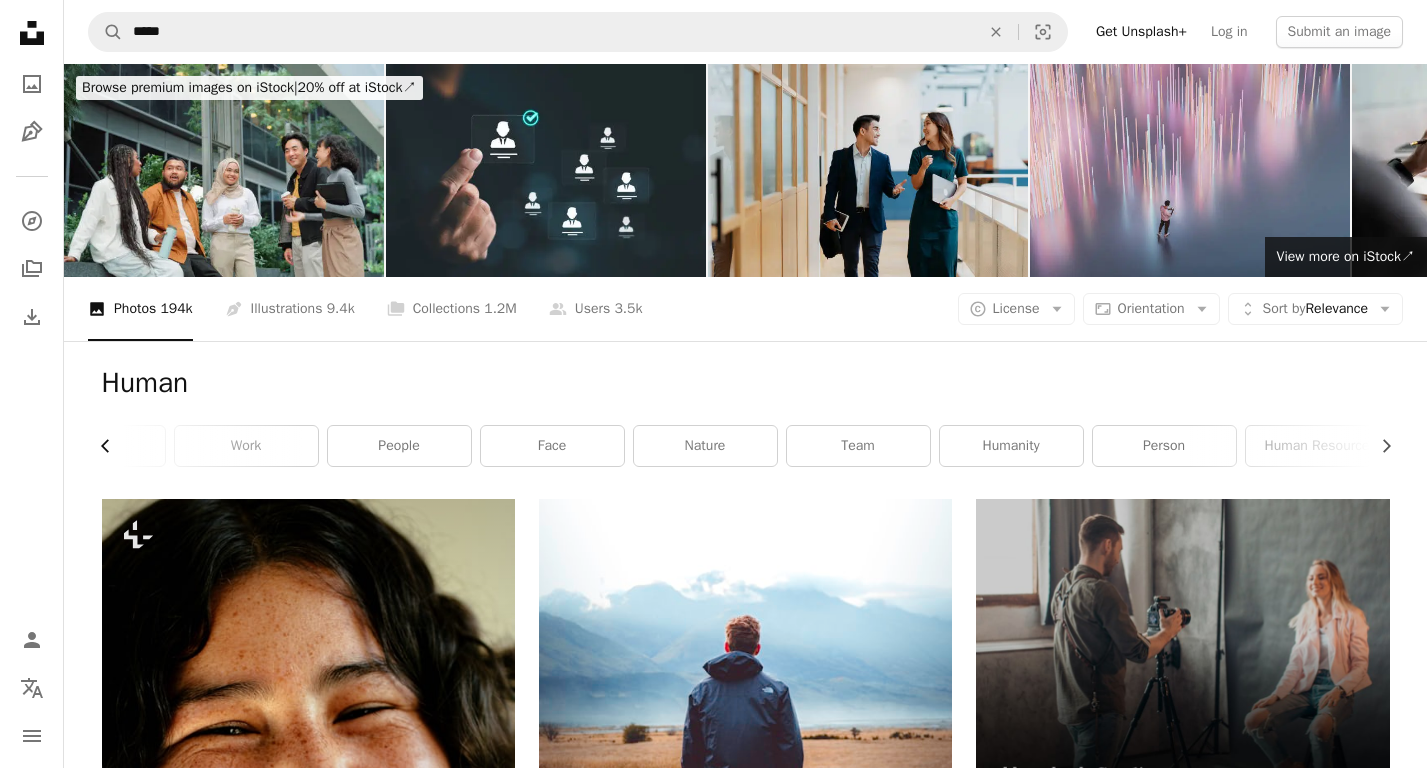 click on "Chevron left" 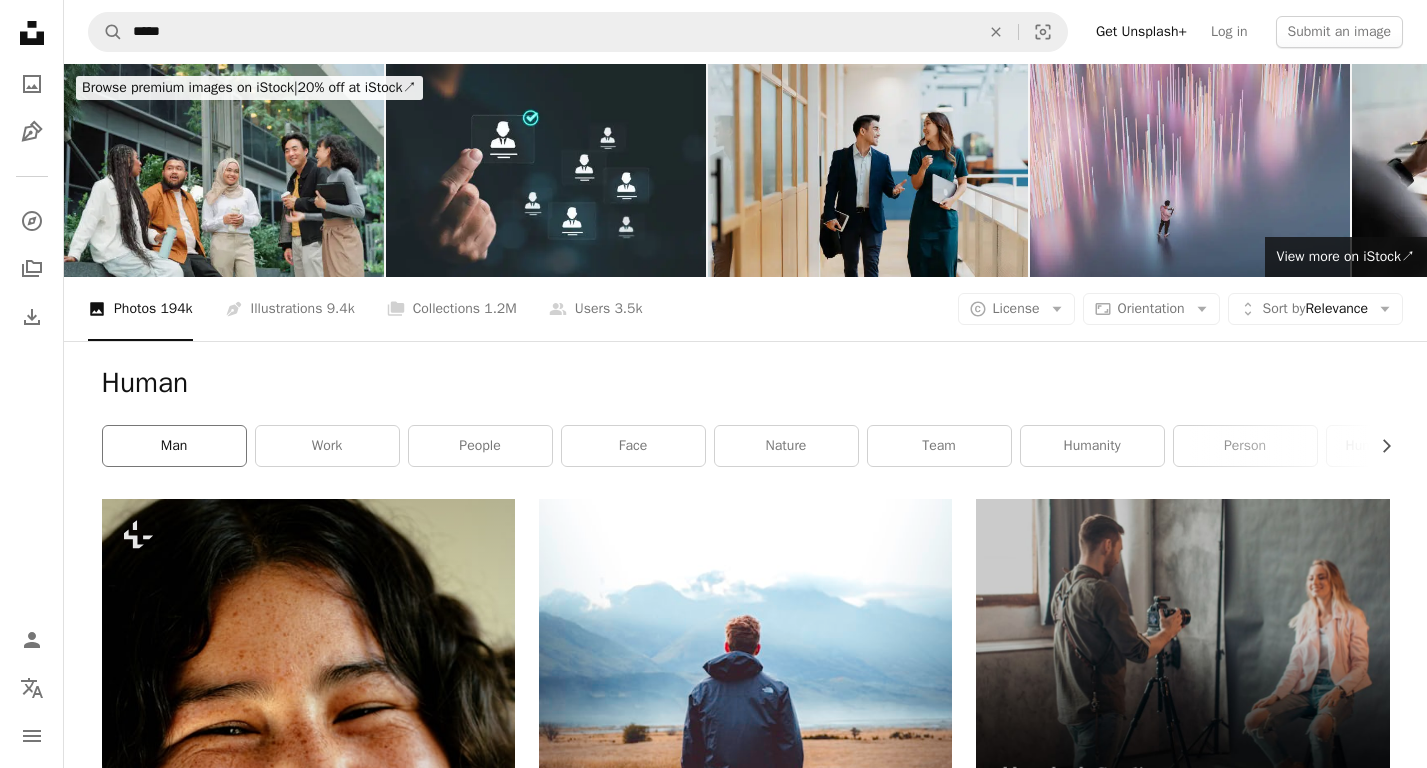 click on "man" at bounding box center (174, 446) 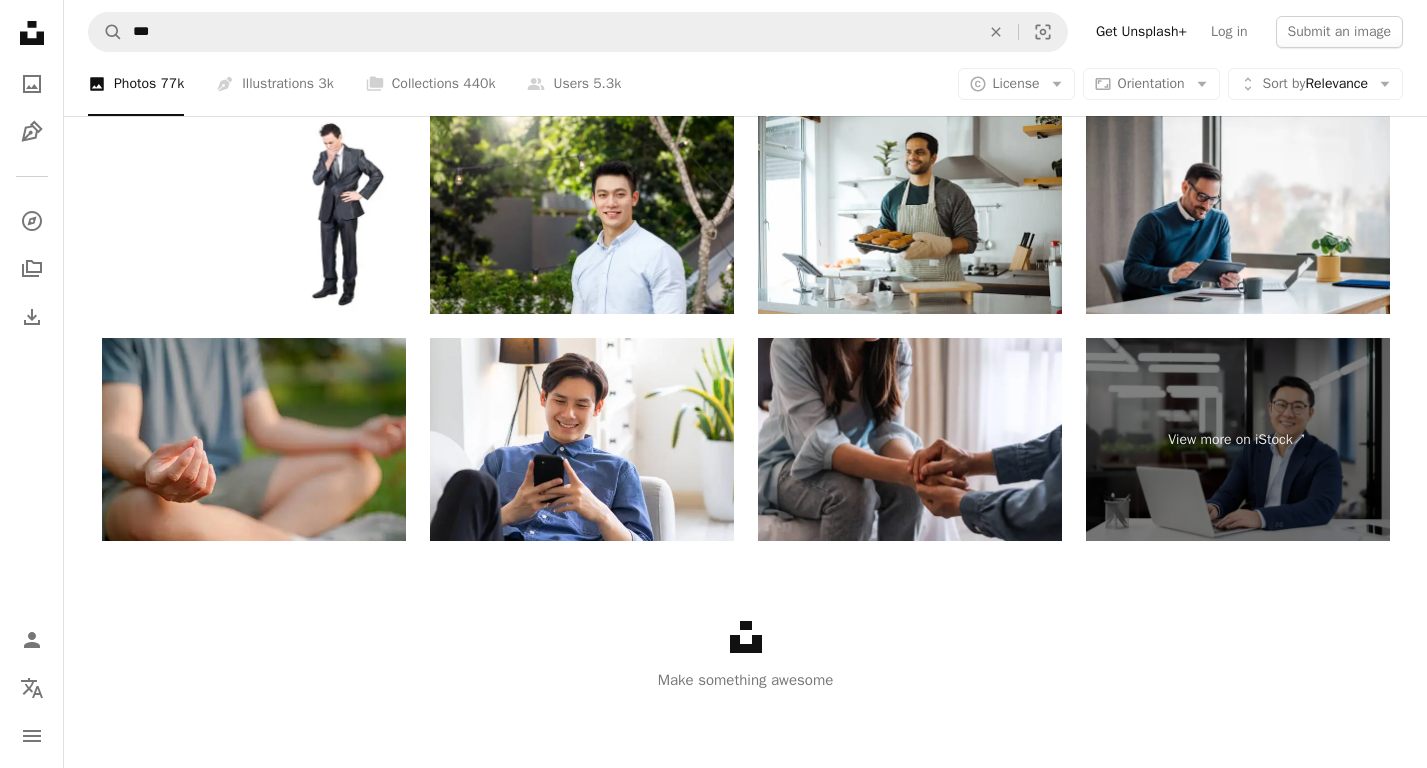 scroll, scrollTop: 4654, scrollLeft: 0, axis: vertical 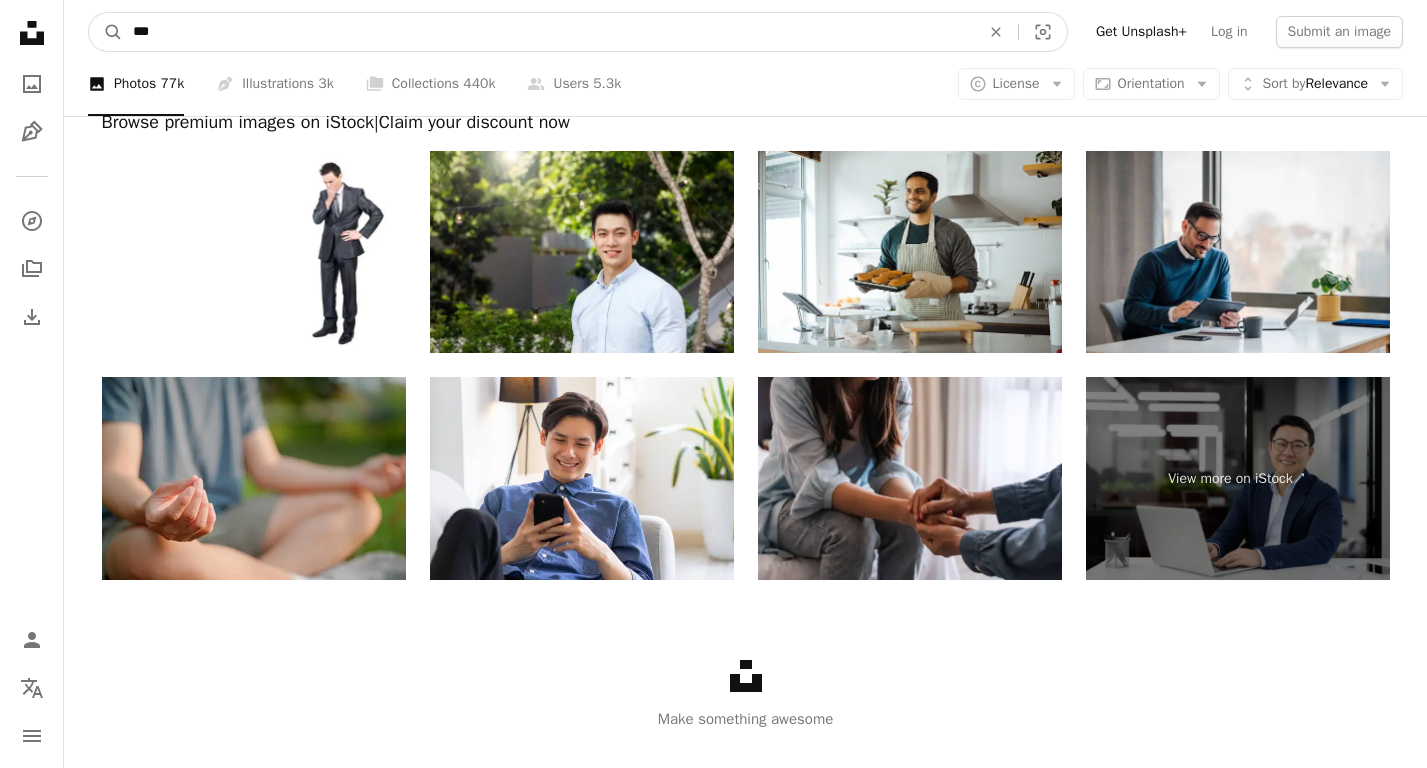 drag, startPoint x: 287, startPoint y: 32, endPoint x: -43, endPoint y: -48, distance: 339.55853 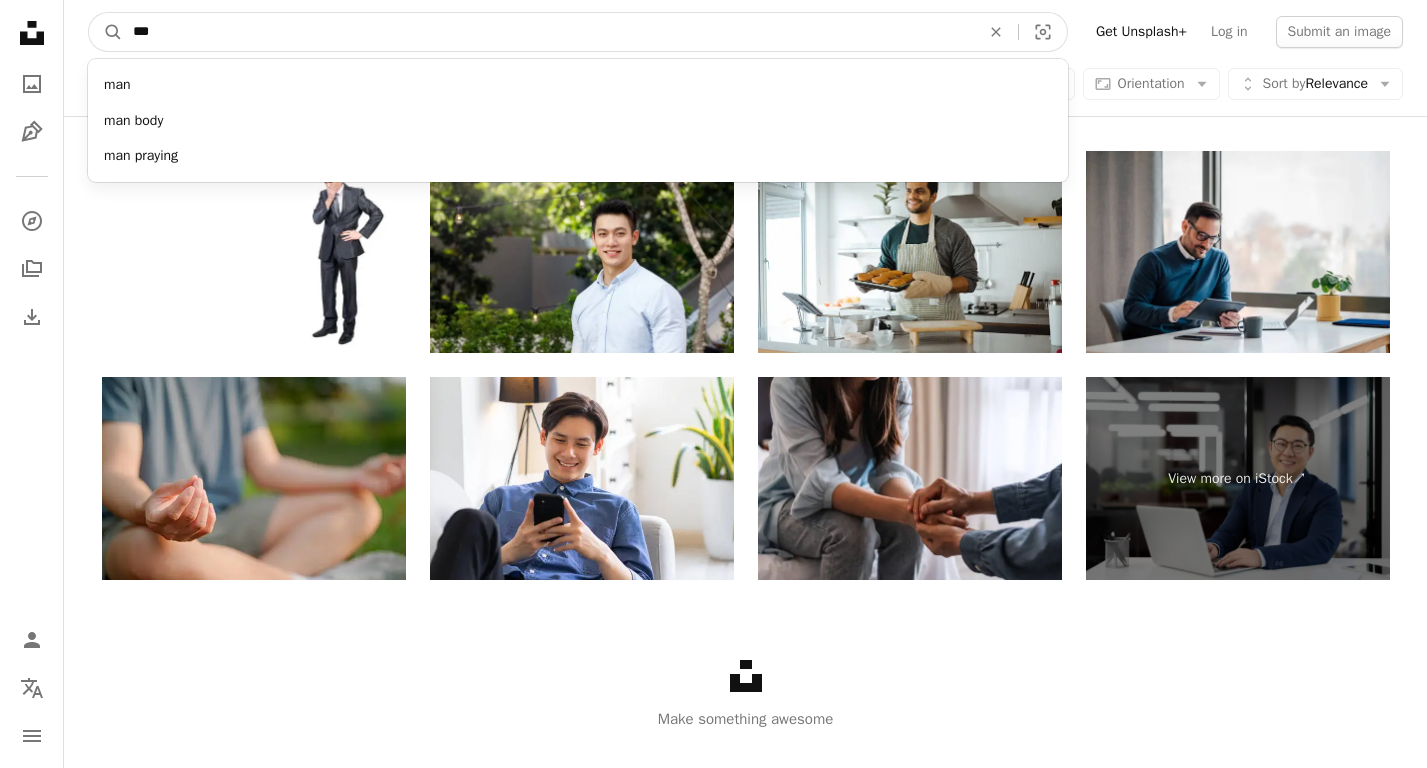 scroll, scrollTop: 4568, scrollLeft: 0, axis: vertical 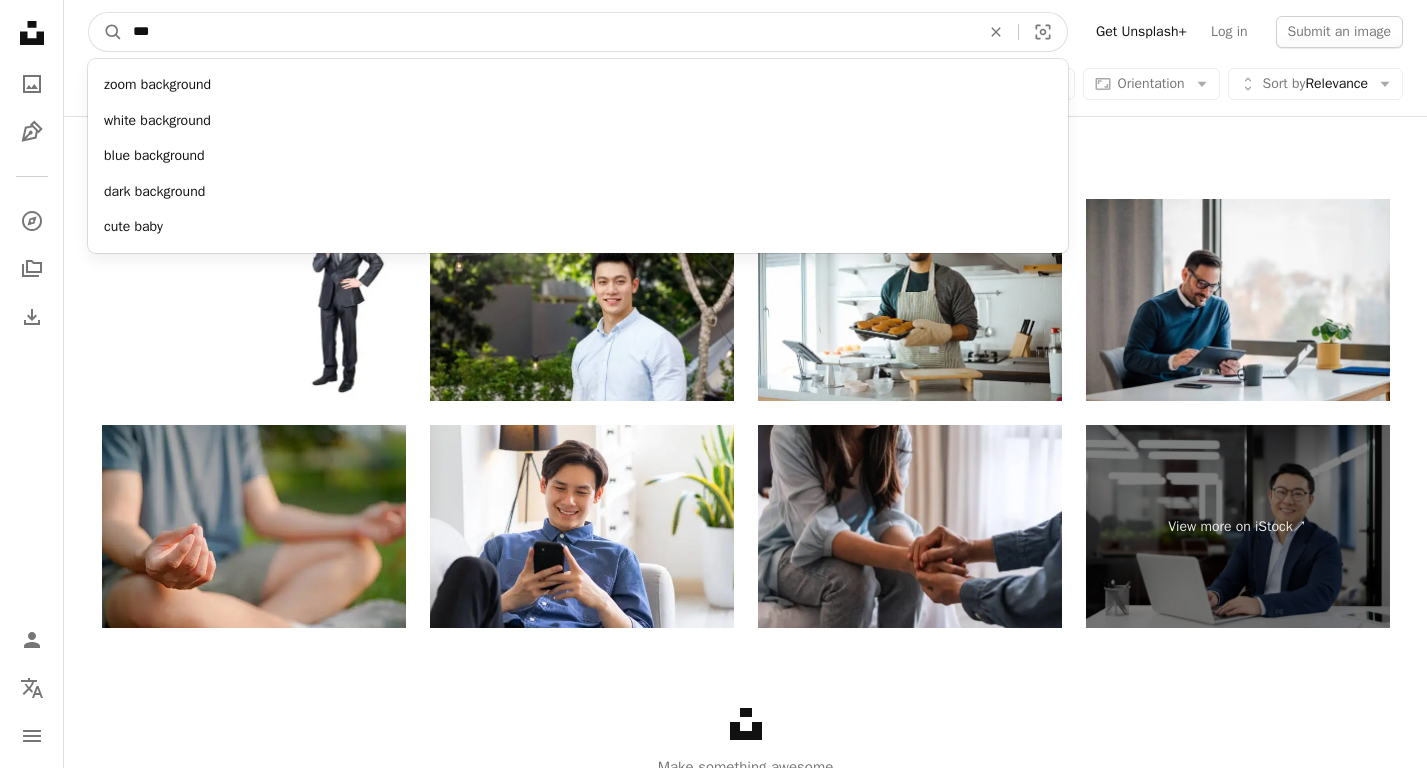 type on "****" 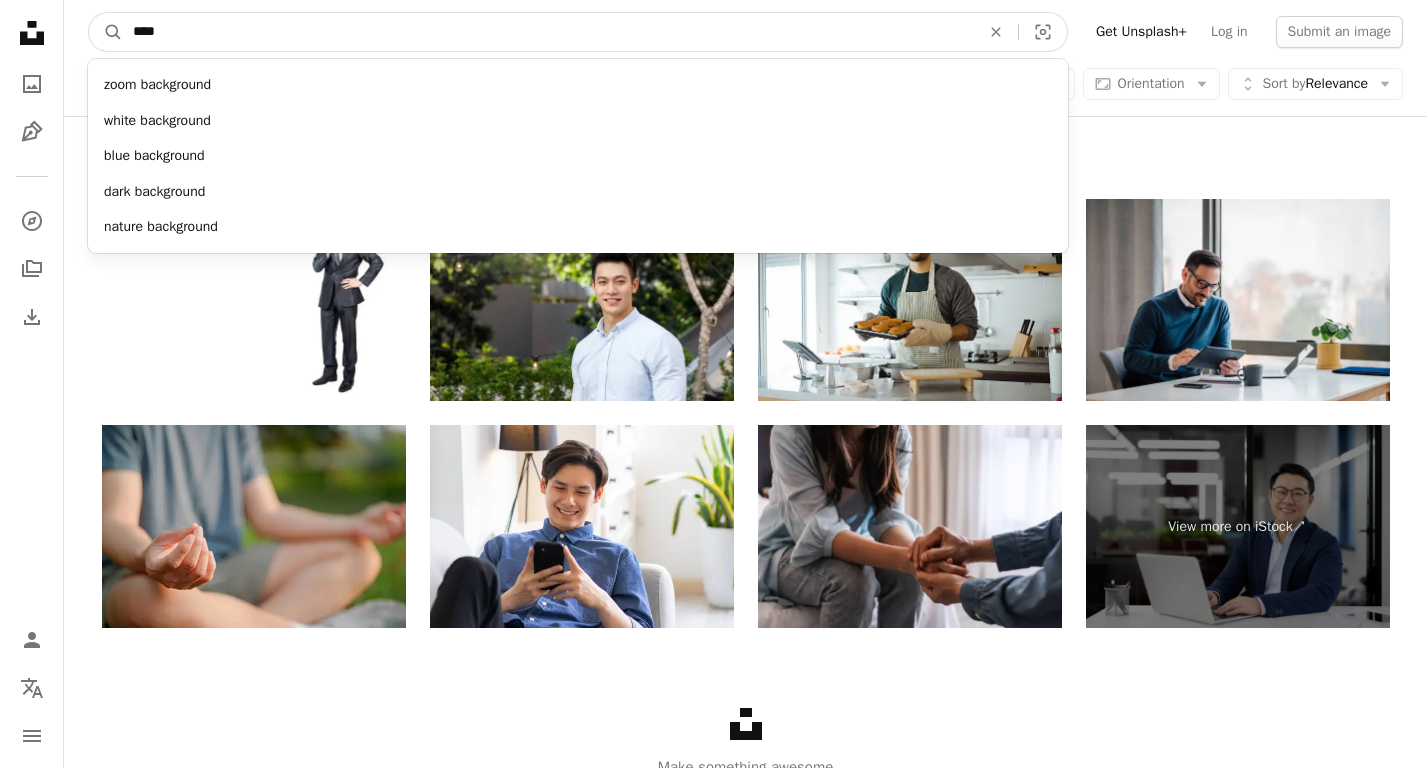 click on "A magnifying glass" at bounding box center [106, 32] 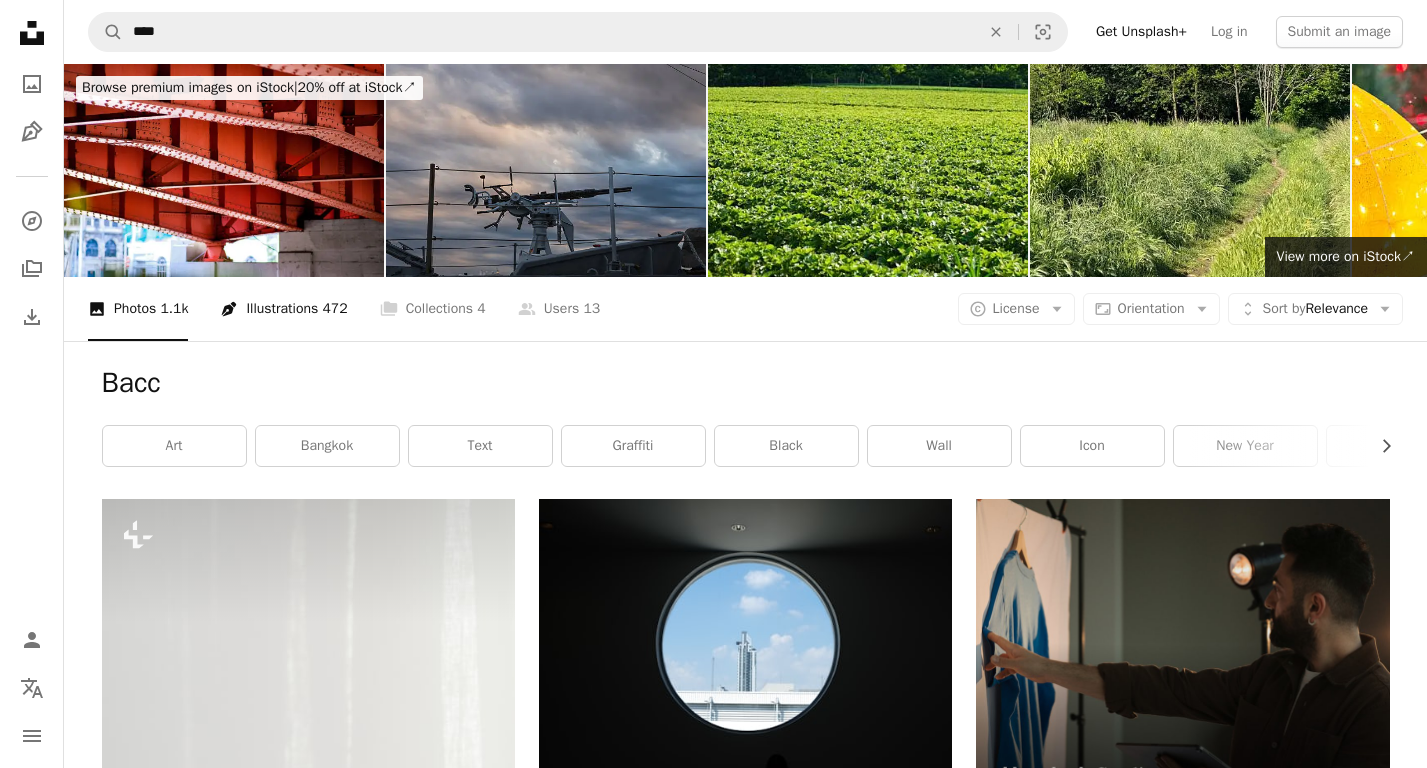 scroll, scrollTop: 0, scrollLeft: 0, axis: both 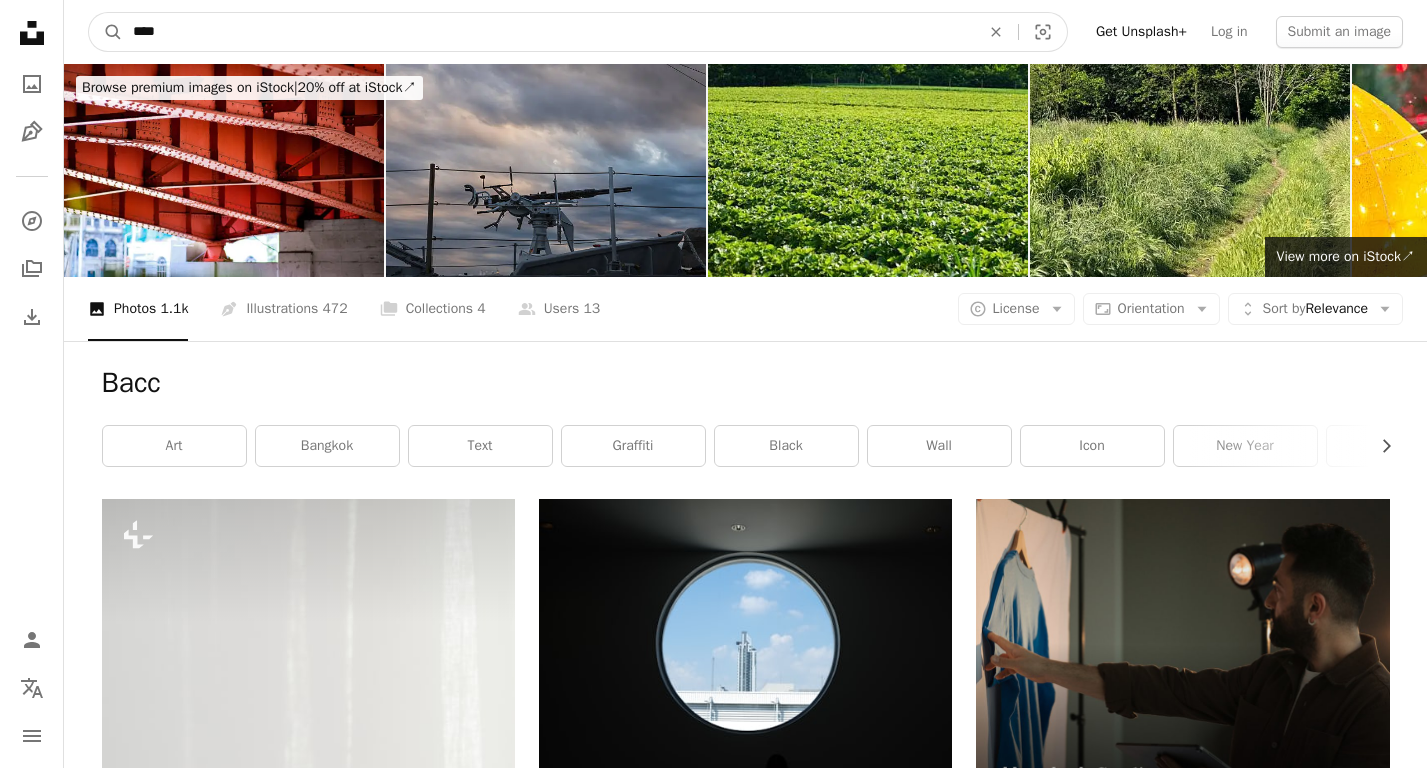 click on "****" at bounding box center (548, 32) 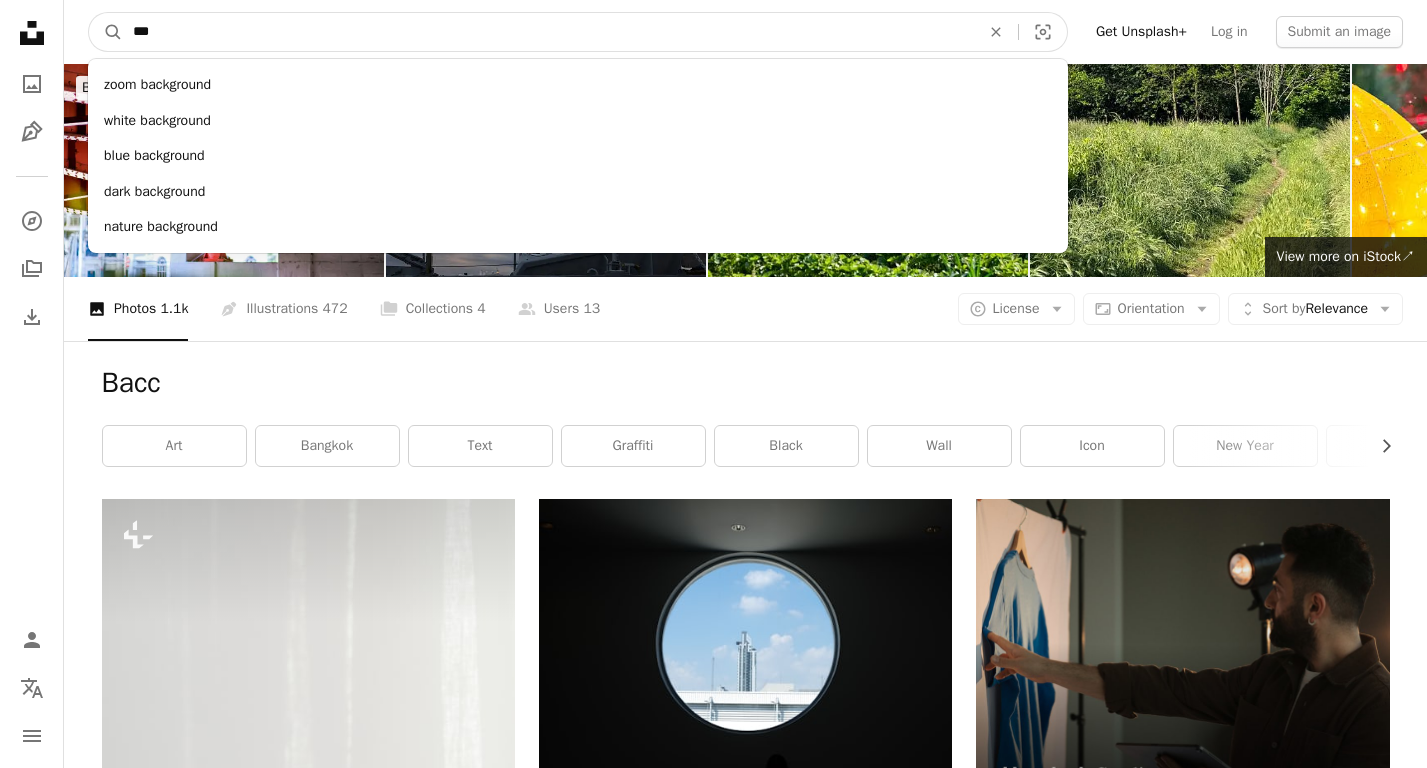 type on "****" 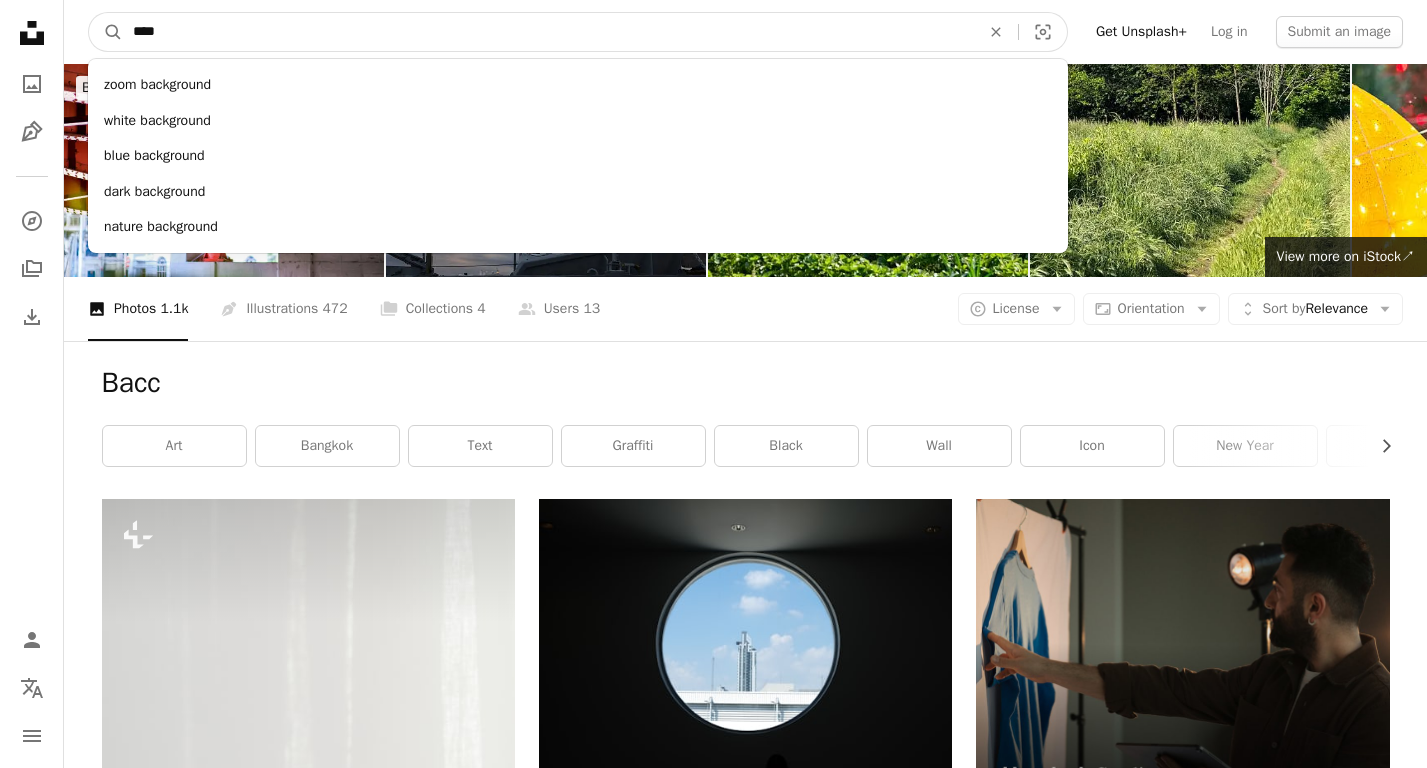 click on "A magnifying glass" at bounding box center (106, 32) 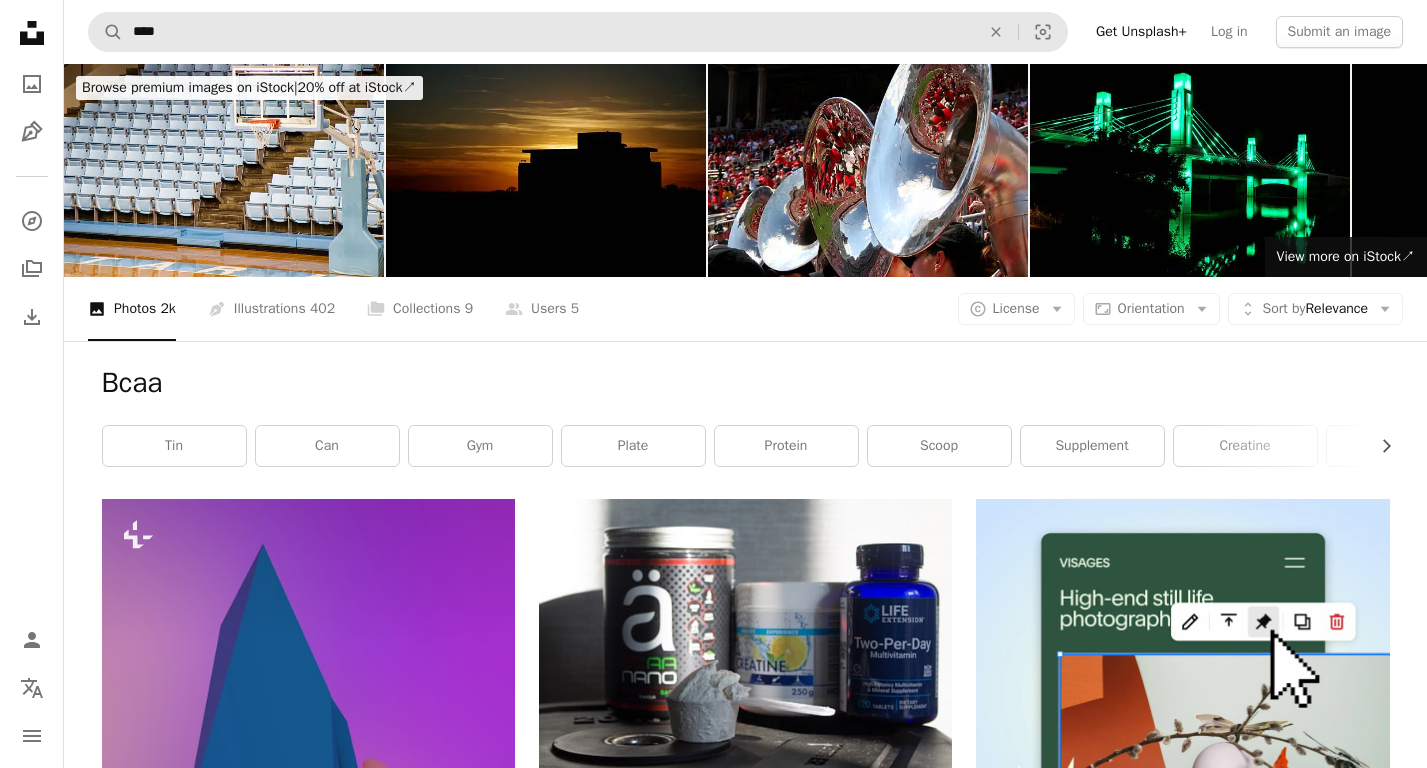 scroll, scrollTop: 0, scrollLeft: 0, axis: both 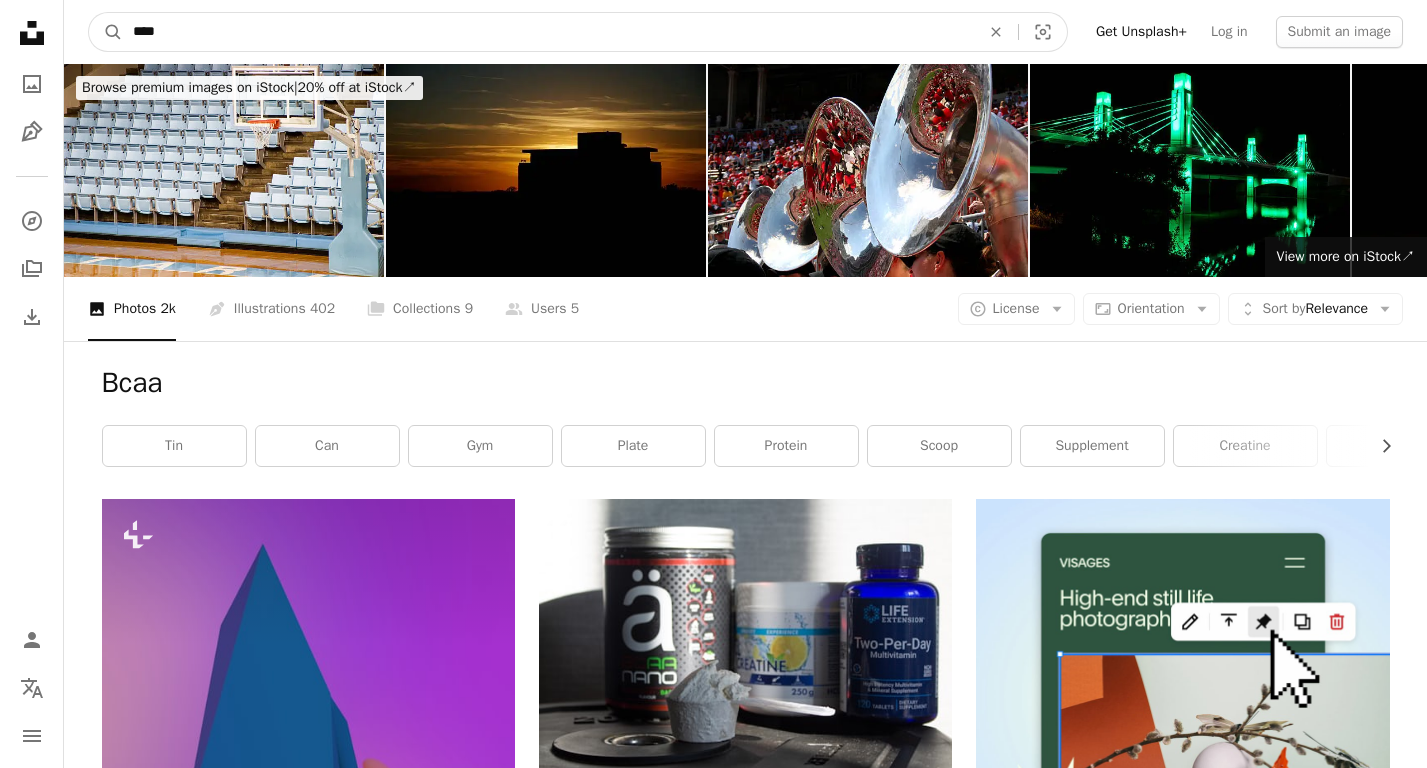click on "****" at bounding box center [548, 32] 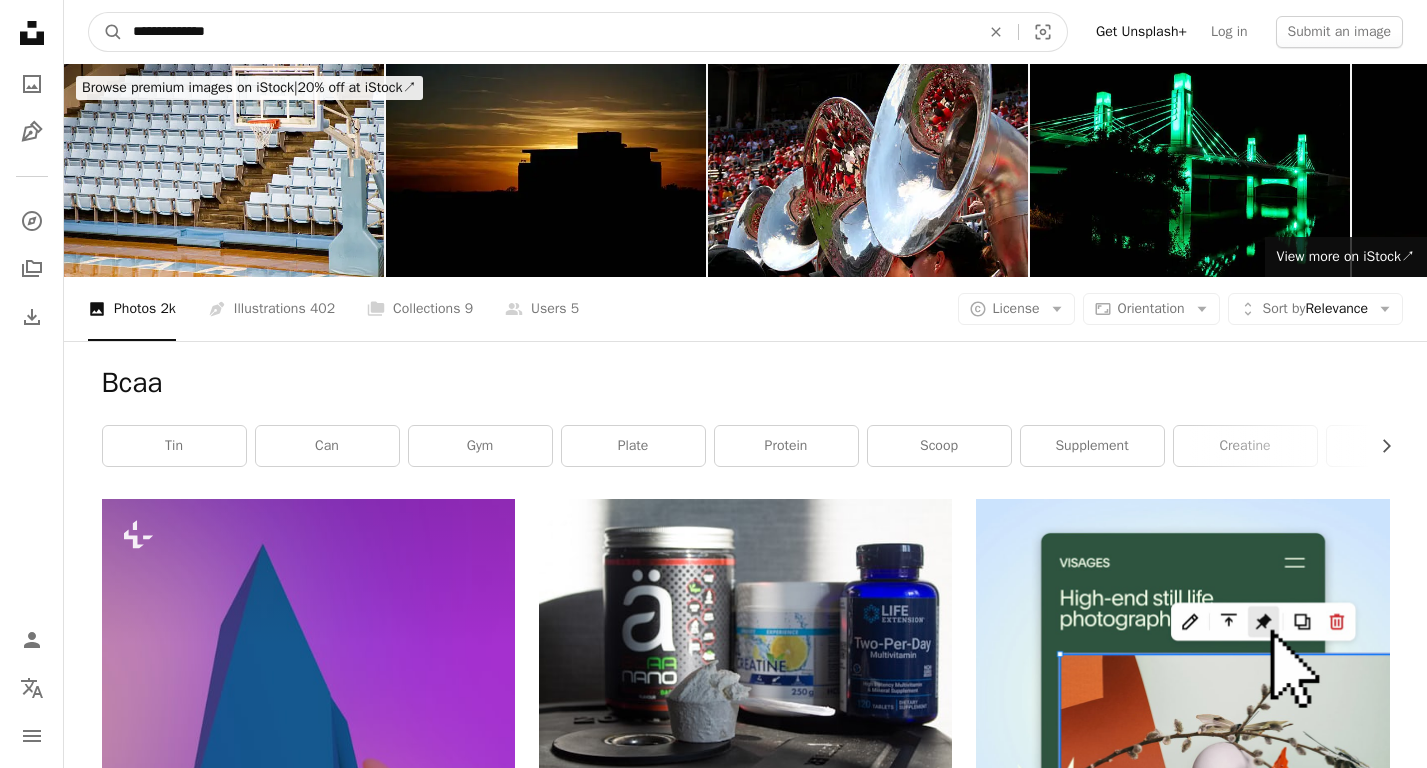 type on "**********" 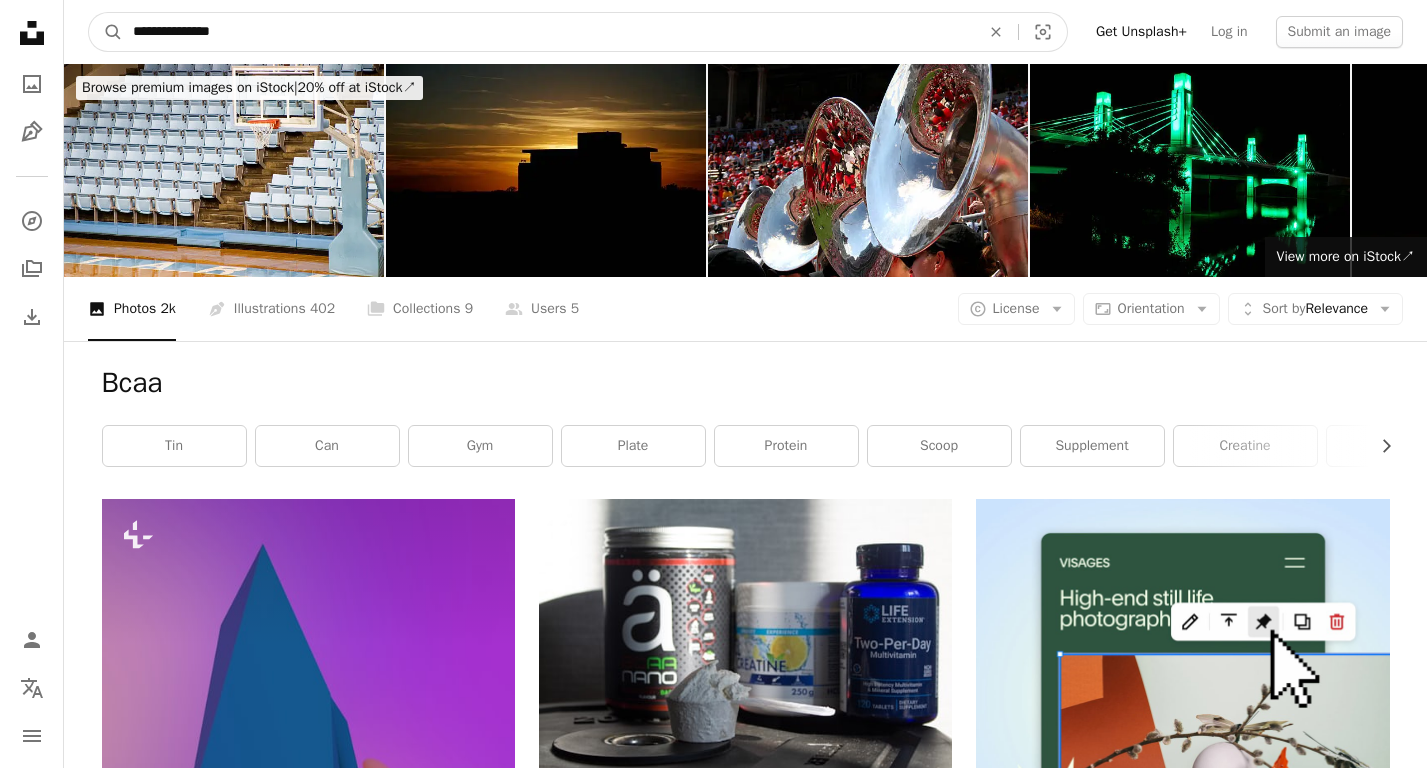 click on "A magnifying glass" at bounding box center [106, 32] 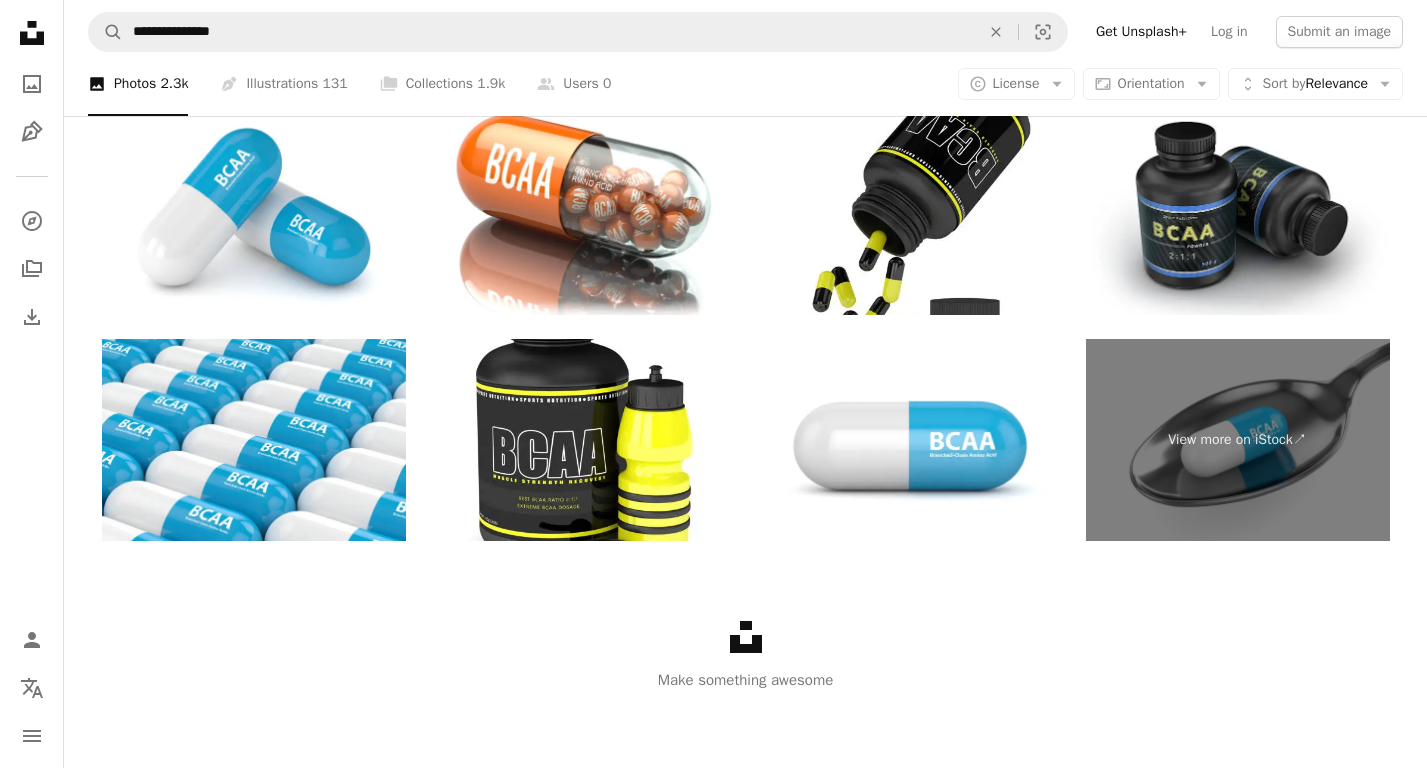 scroll, scrollTop: 3744, scrollLeft: 0, axis: vertical 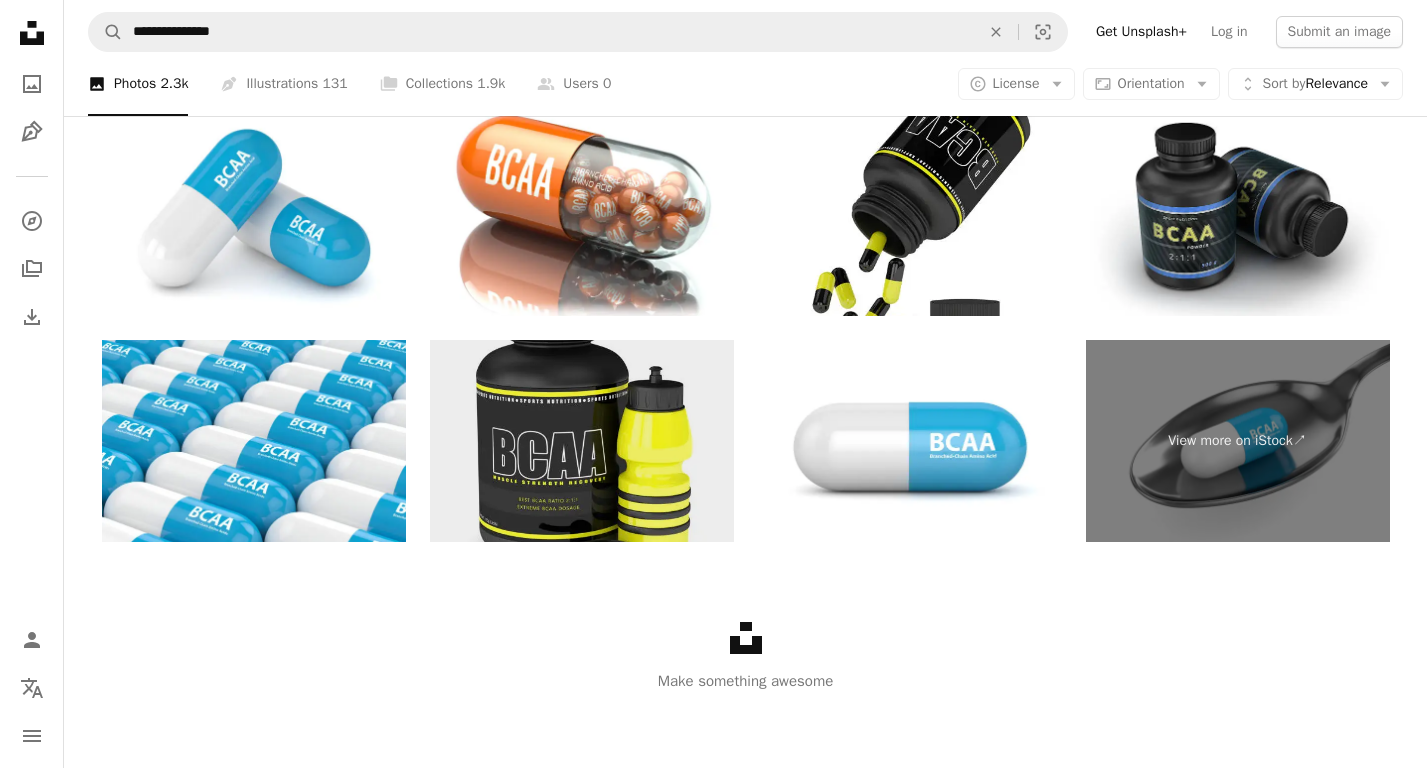 click at bounding box center (582, 441) 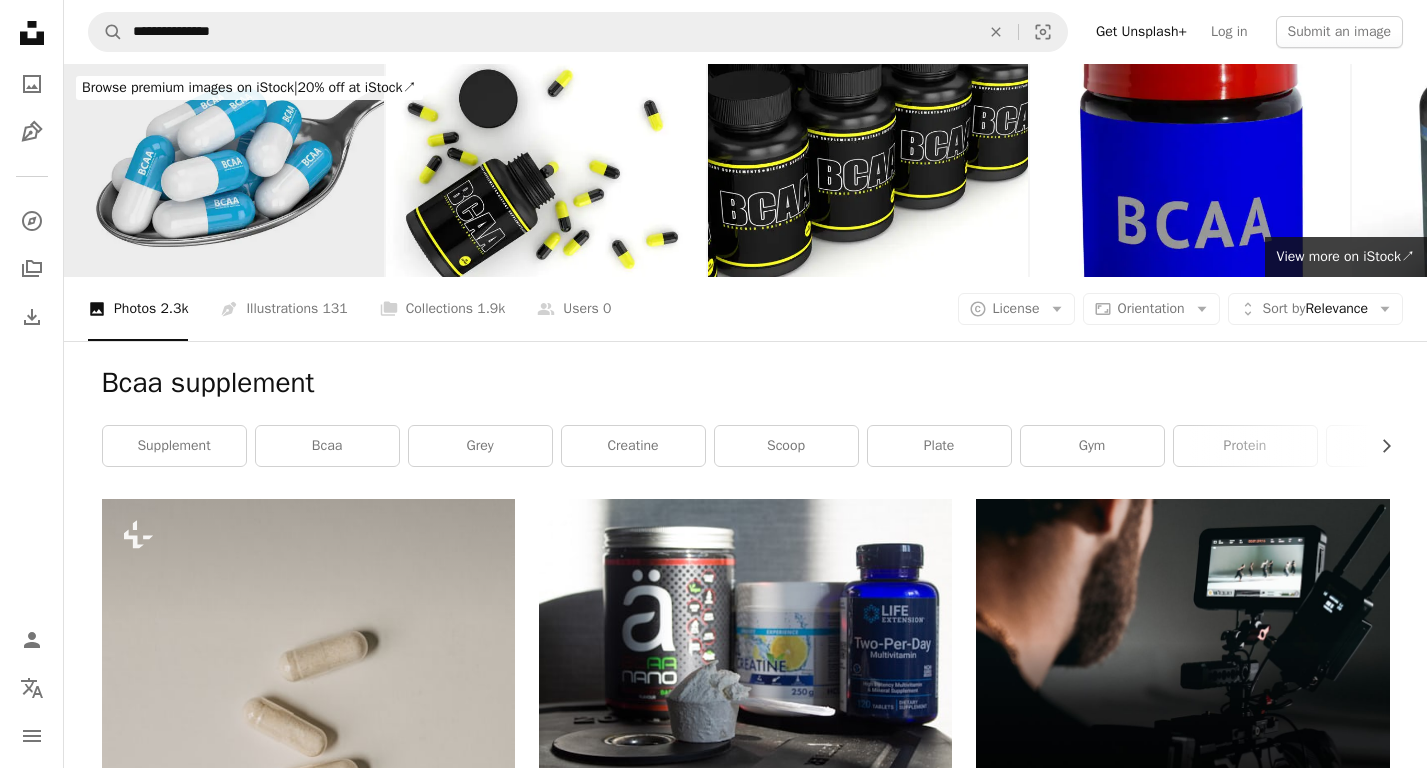 scroll, scrollTop: 0, scrollLeft: 0, axis: both 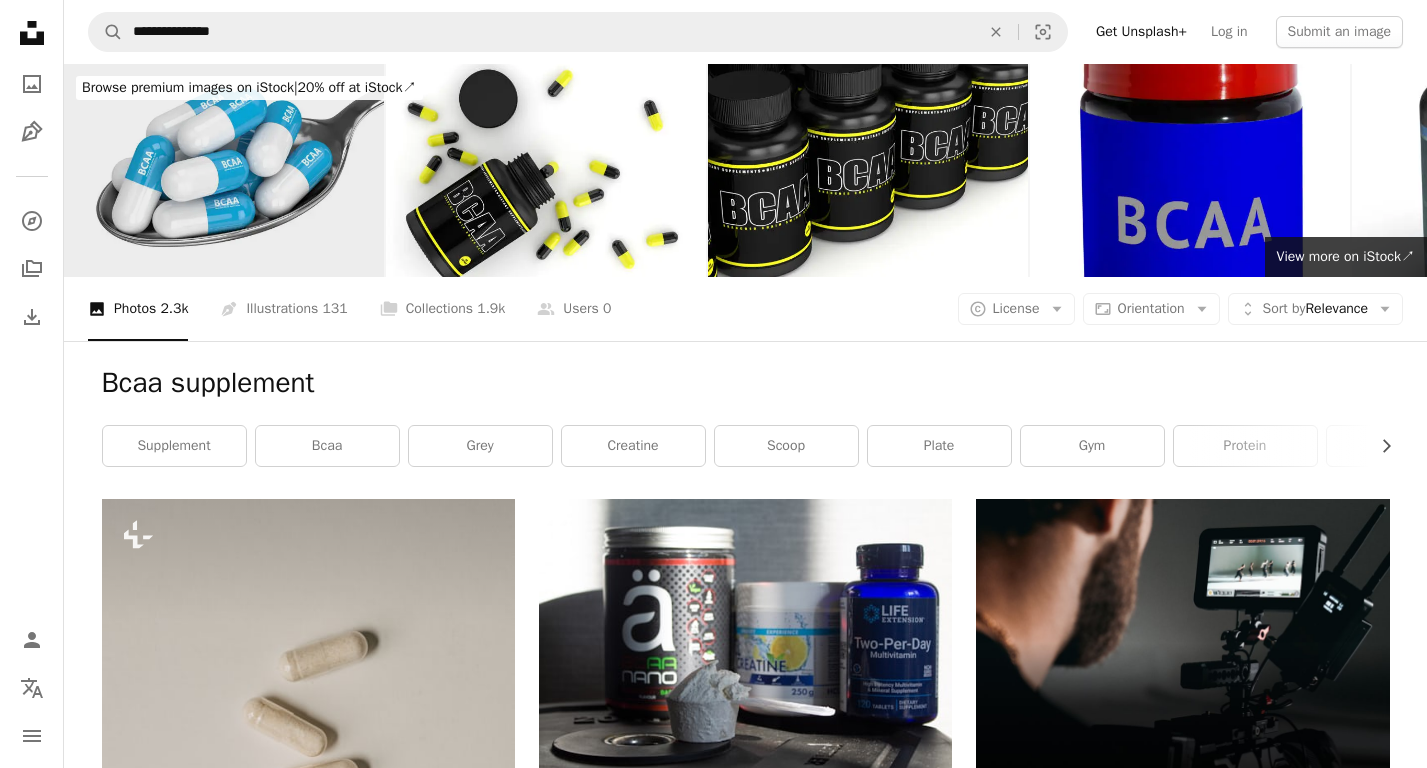 click at bounding box center [224, 170] 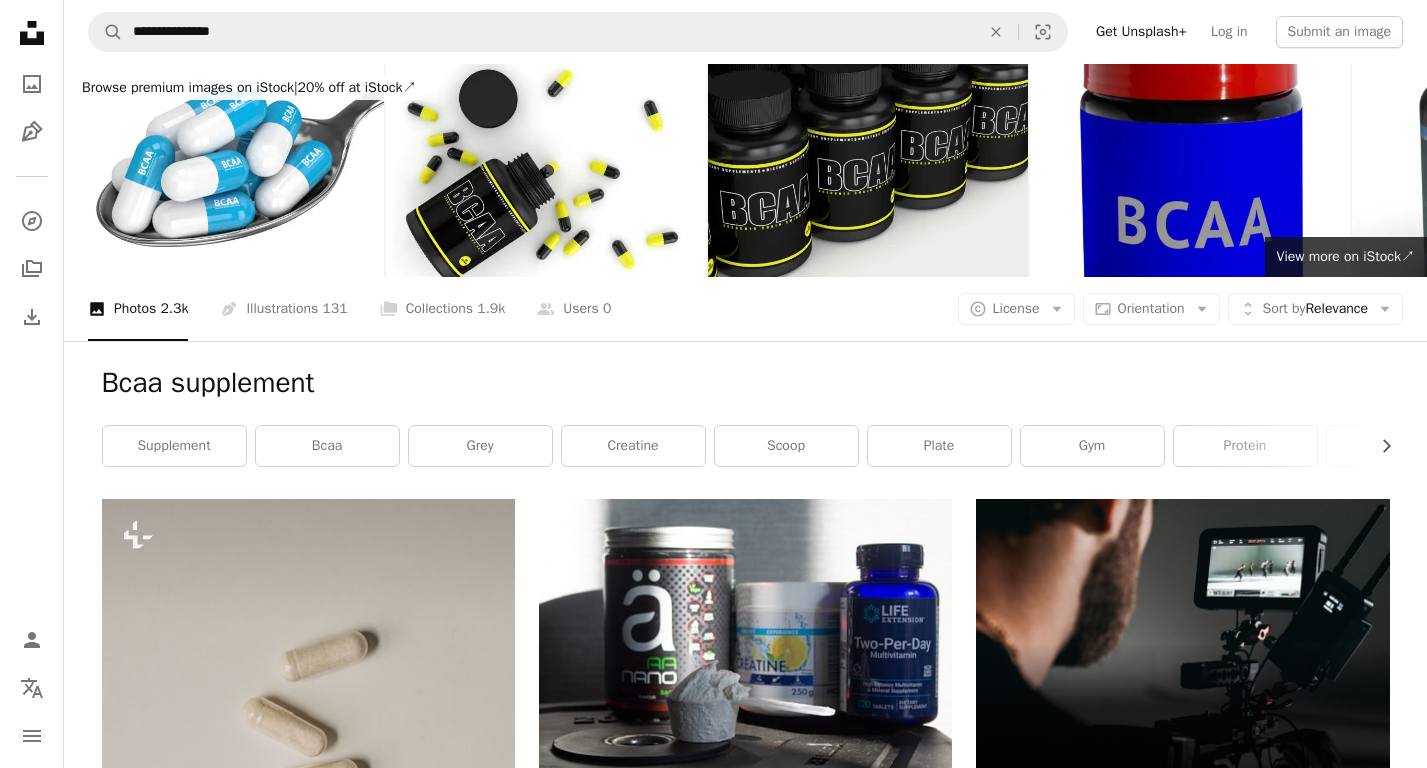 click at bounding box center [868, 170] 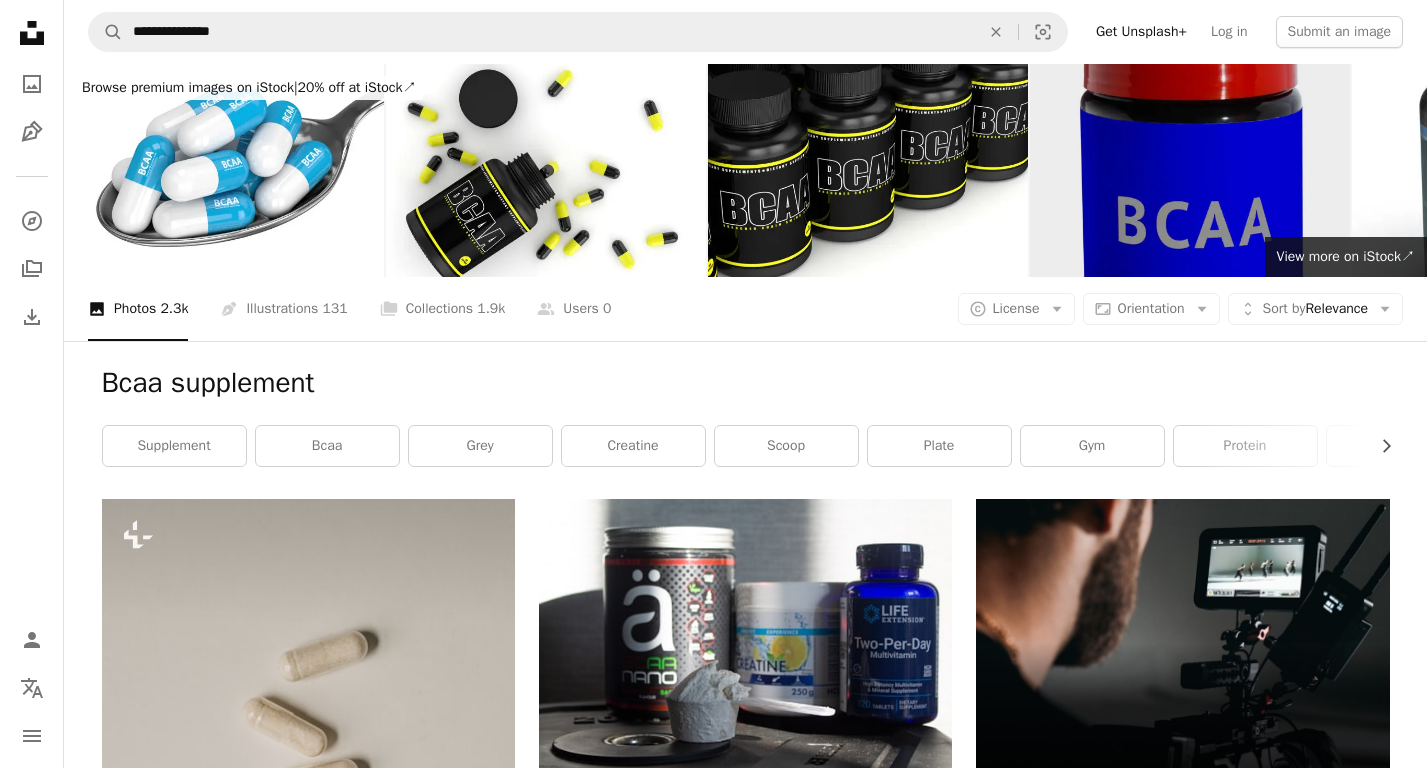 click at bounding box center (1190, 170) 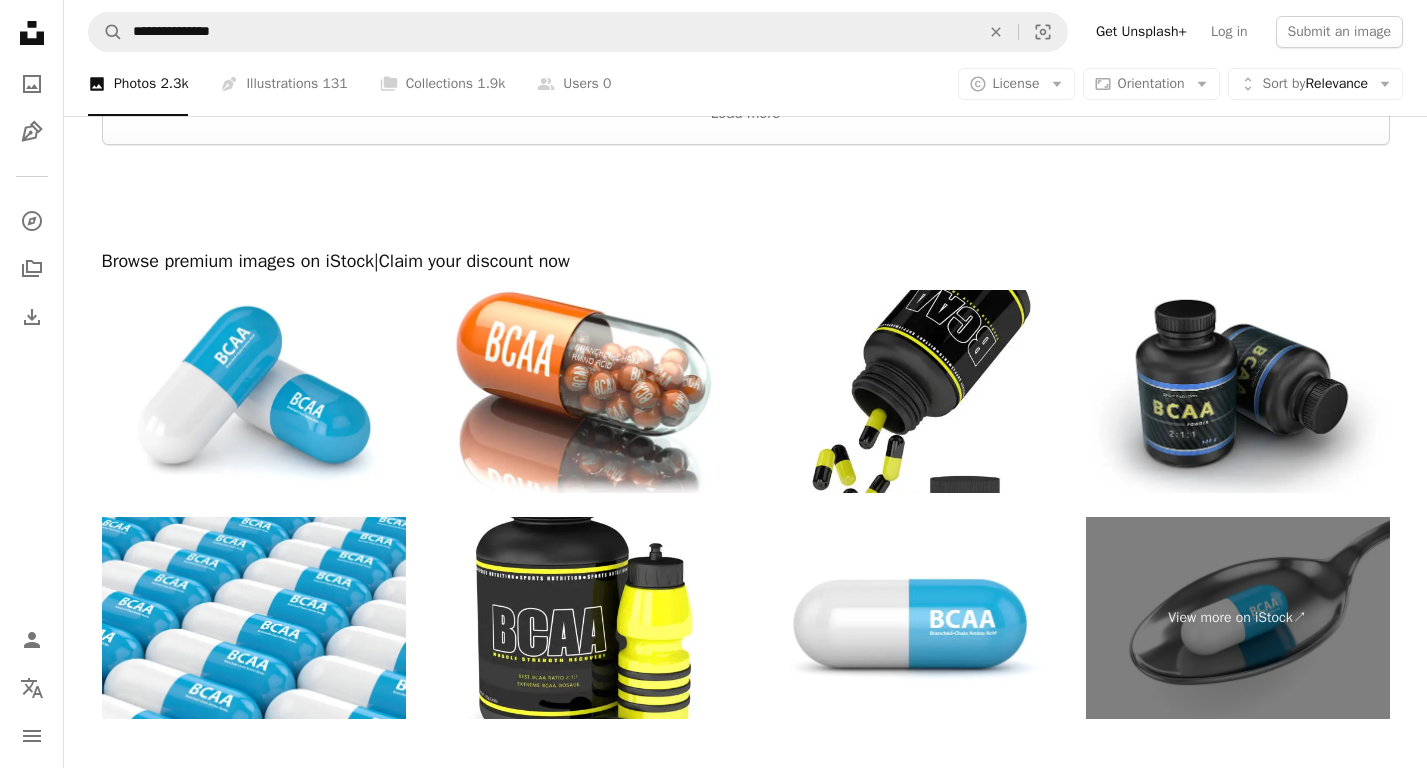 scroll, scrollTop: 3626, scrollLeft: 0, axis: vertical 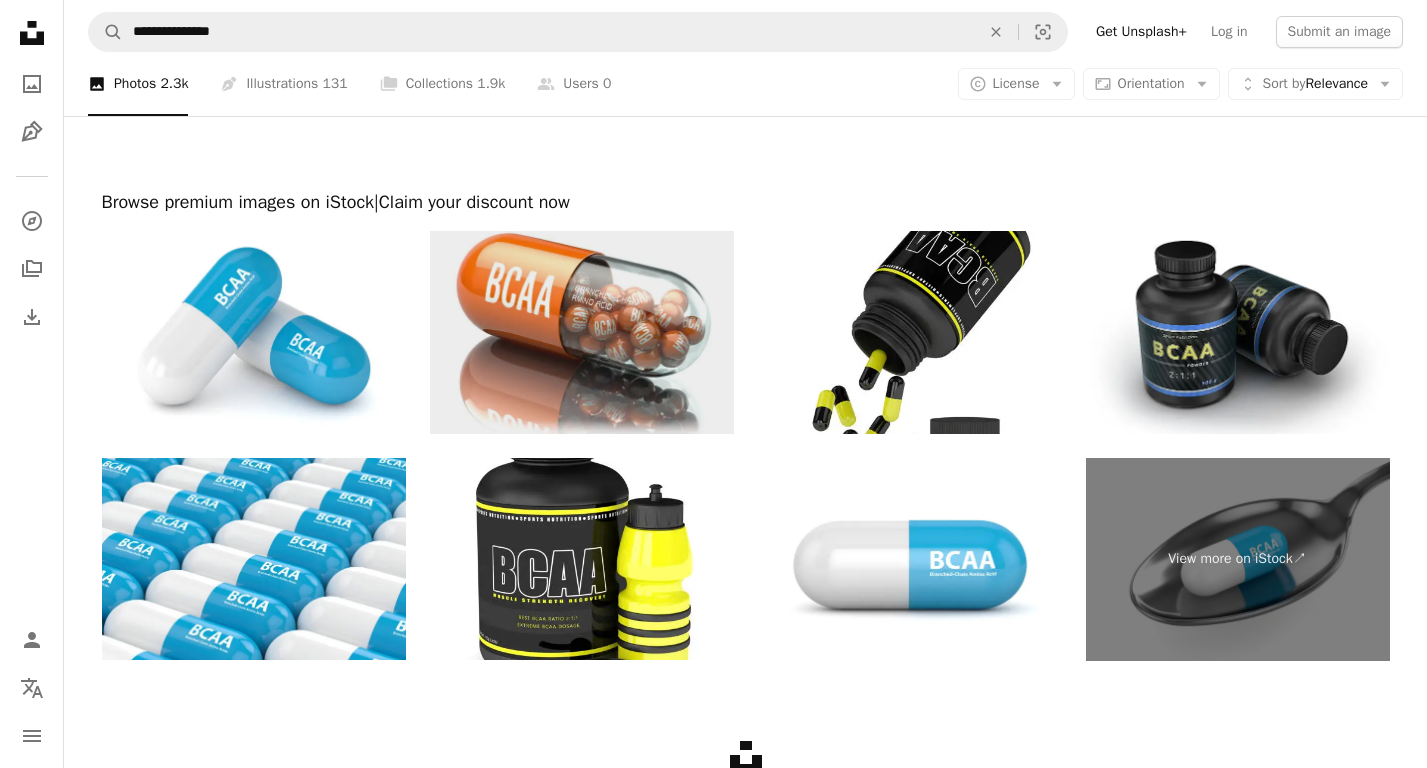 click at bounding box center (582, 332) 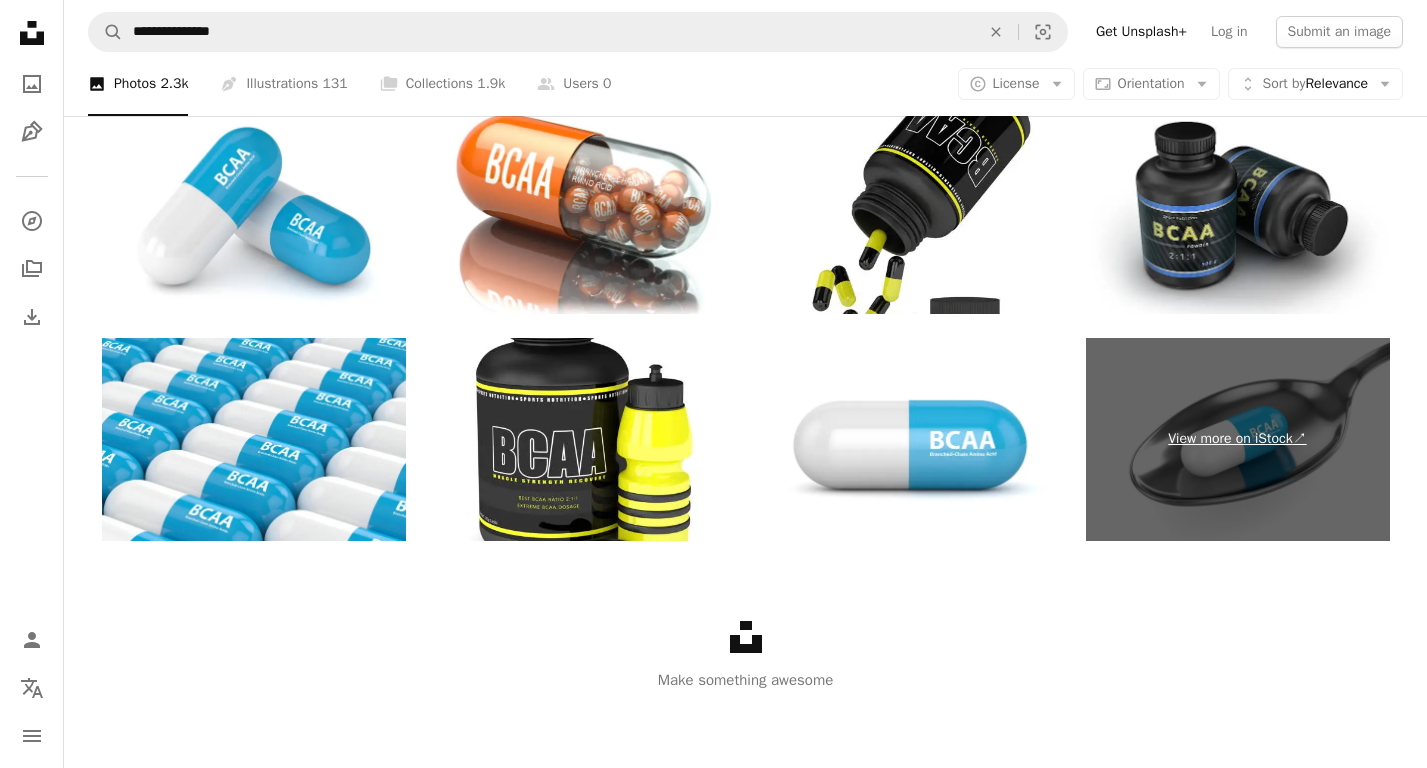 scroll, scrollTop: 3744, scrollLeft: 0, axis: vertical 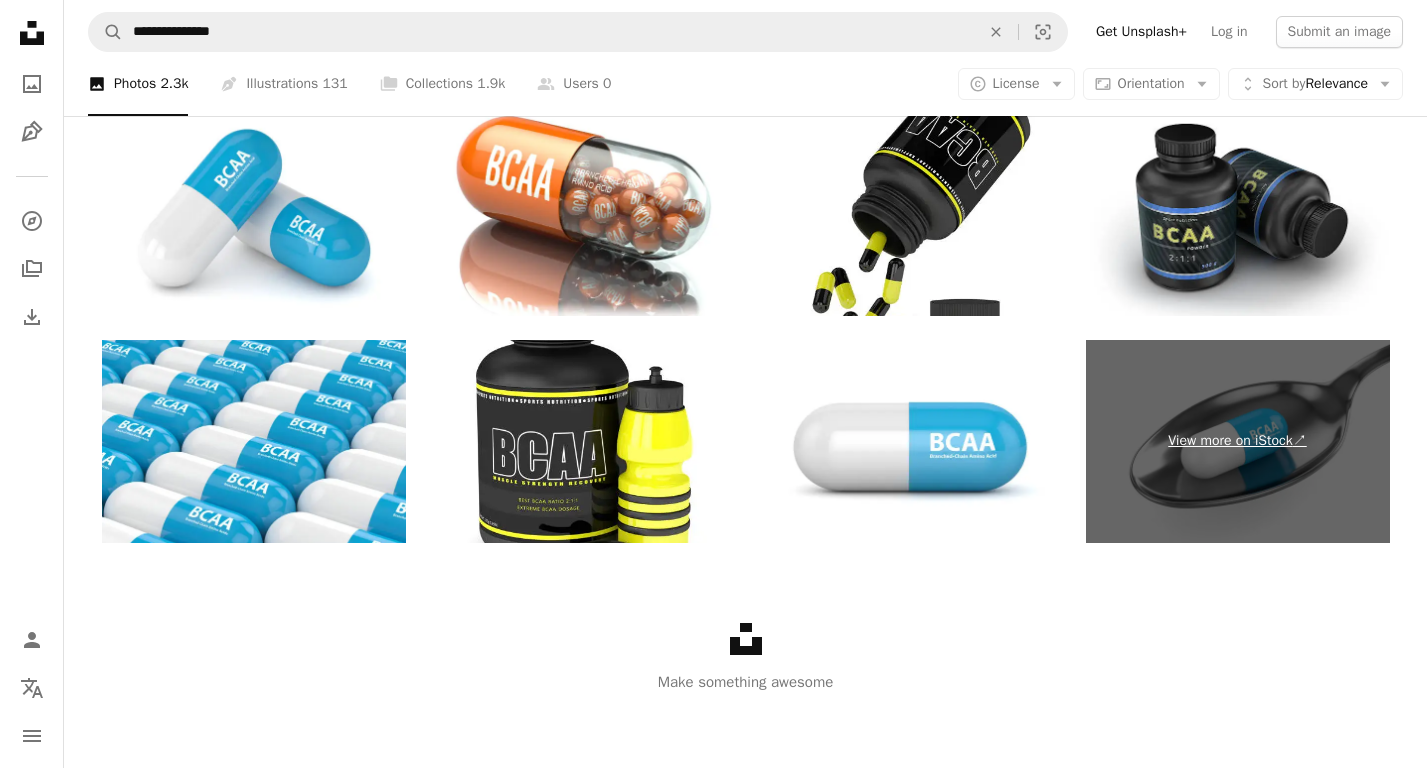 click on "View more on iStock  ↗" at bounding box center [1238, 441] 